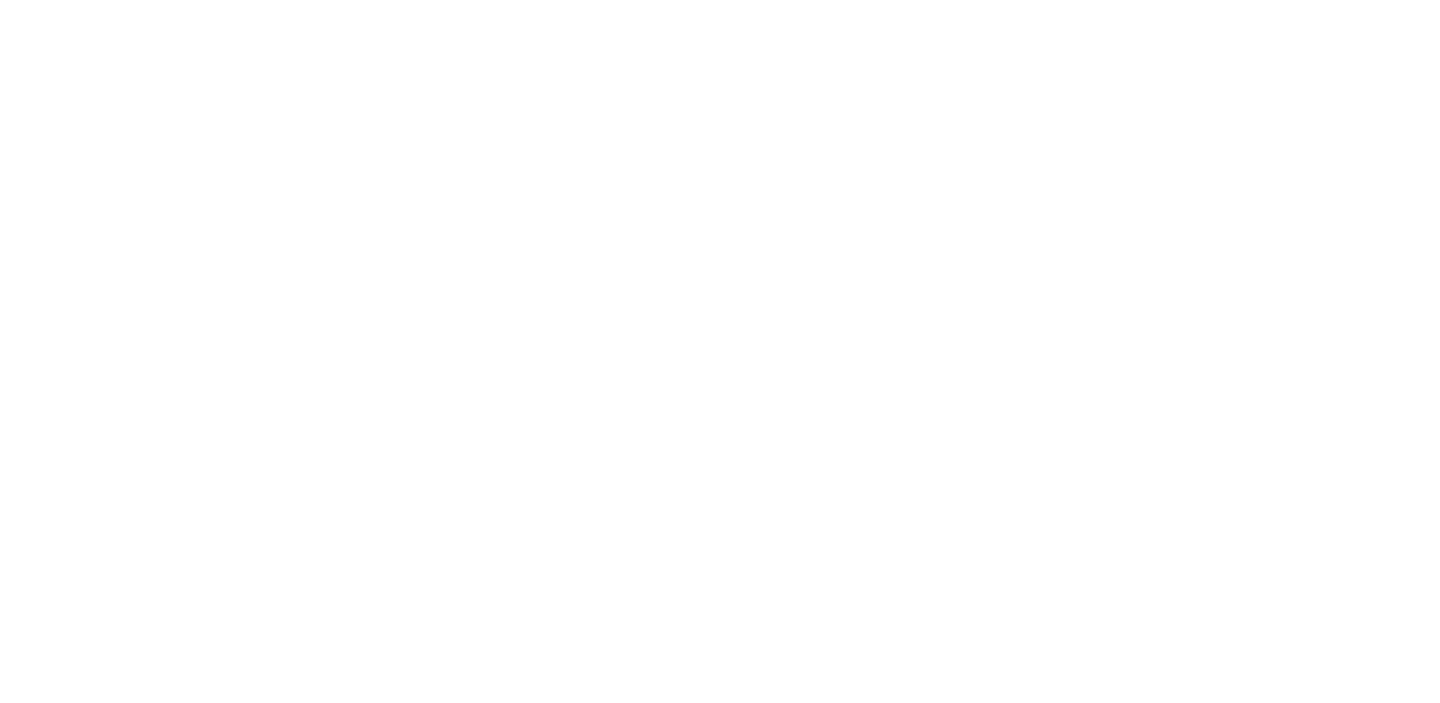 scroll, scrollTop: 0, scrollLeft: 0, axis: both 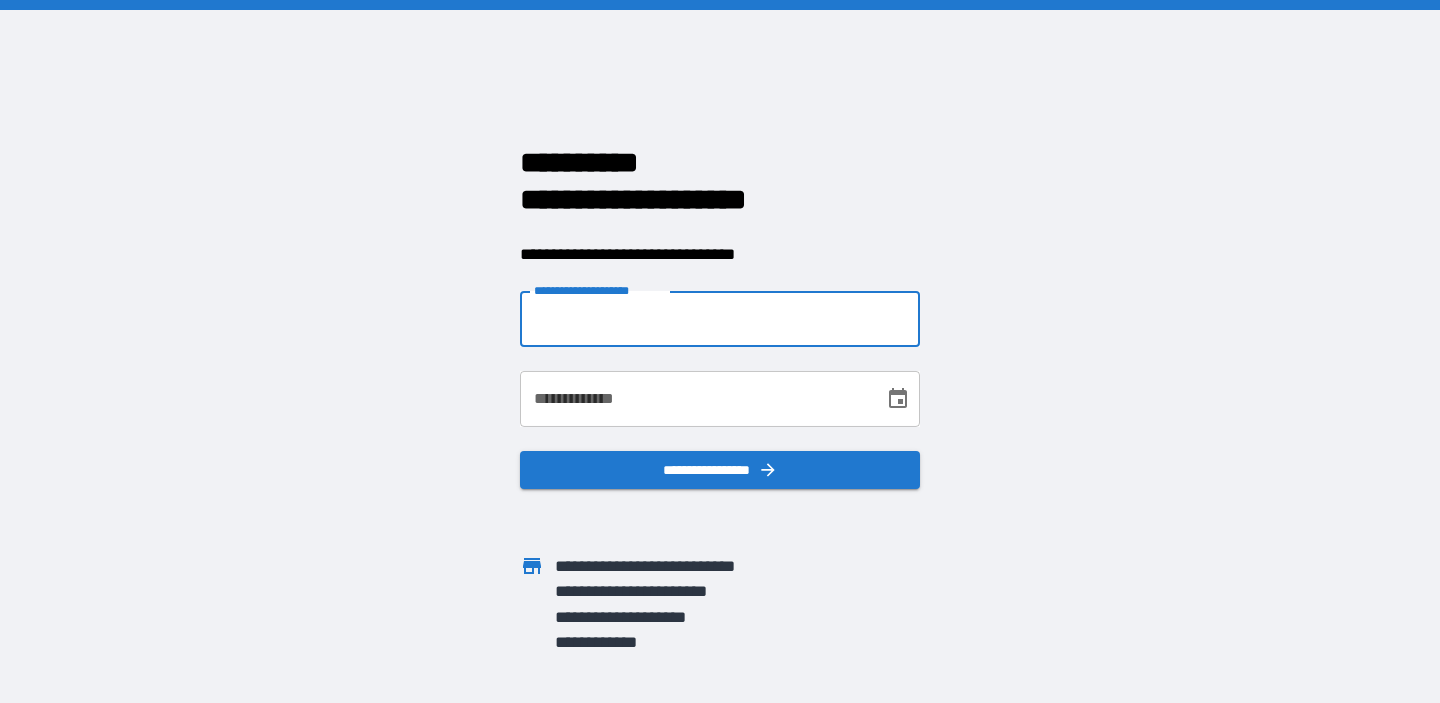 click on "**********" at bounding box center (720, 319) 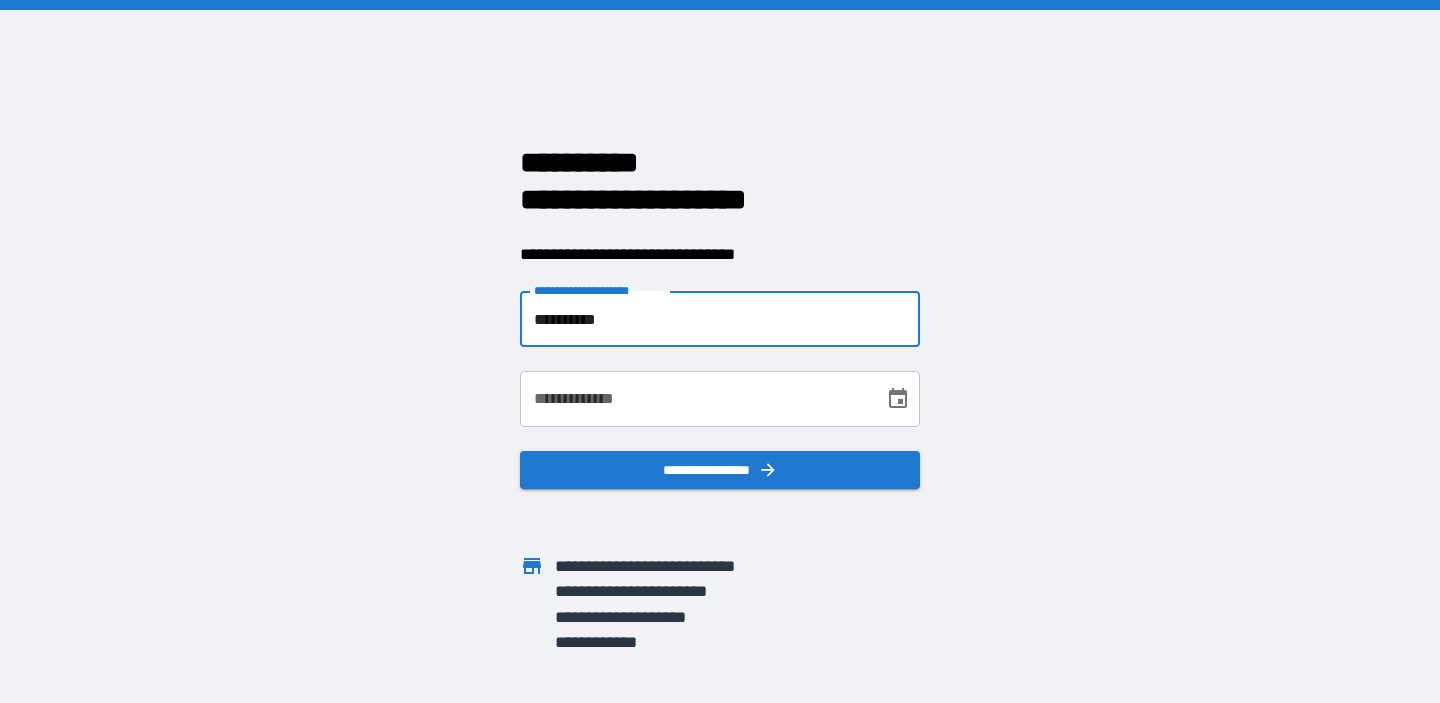 click on "**********" at bounding box center [695, 399] 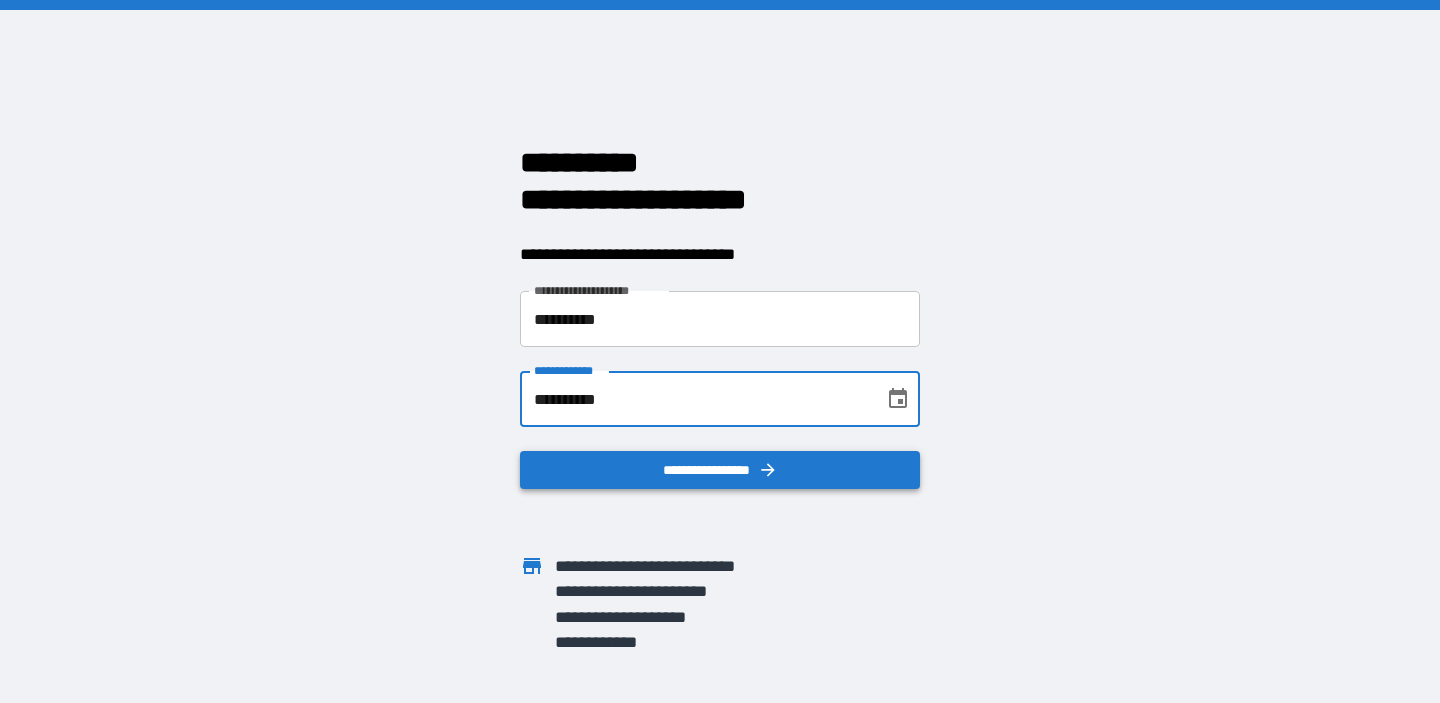 type on "**********" 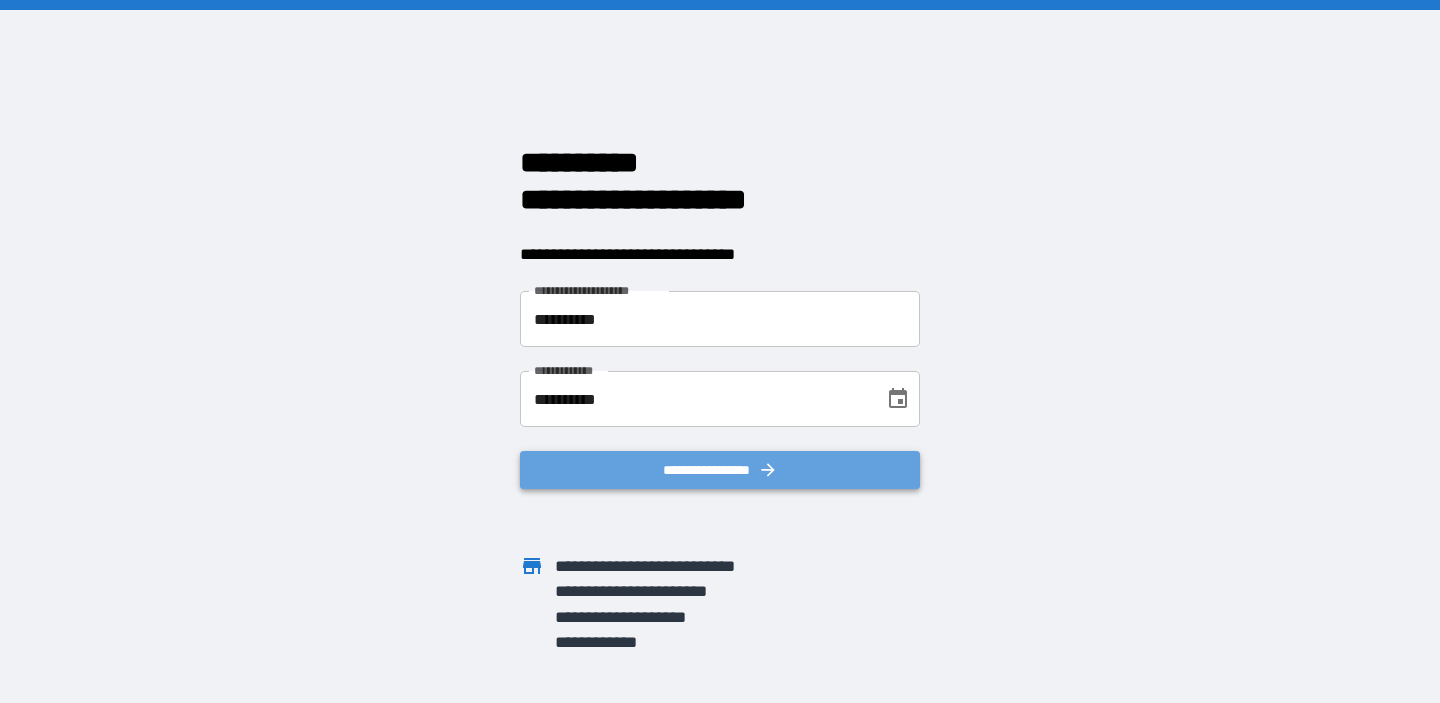 click on "**********" at bounding box center [720, 470] 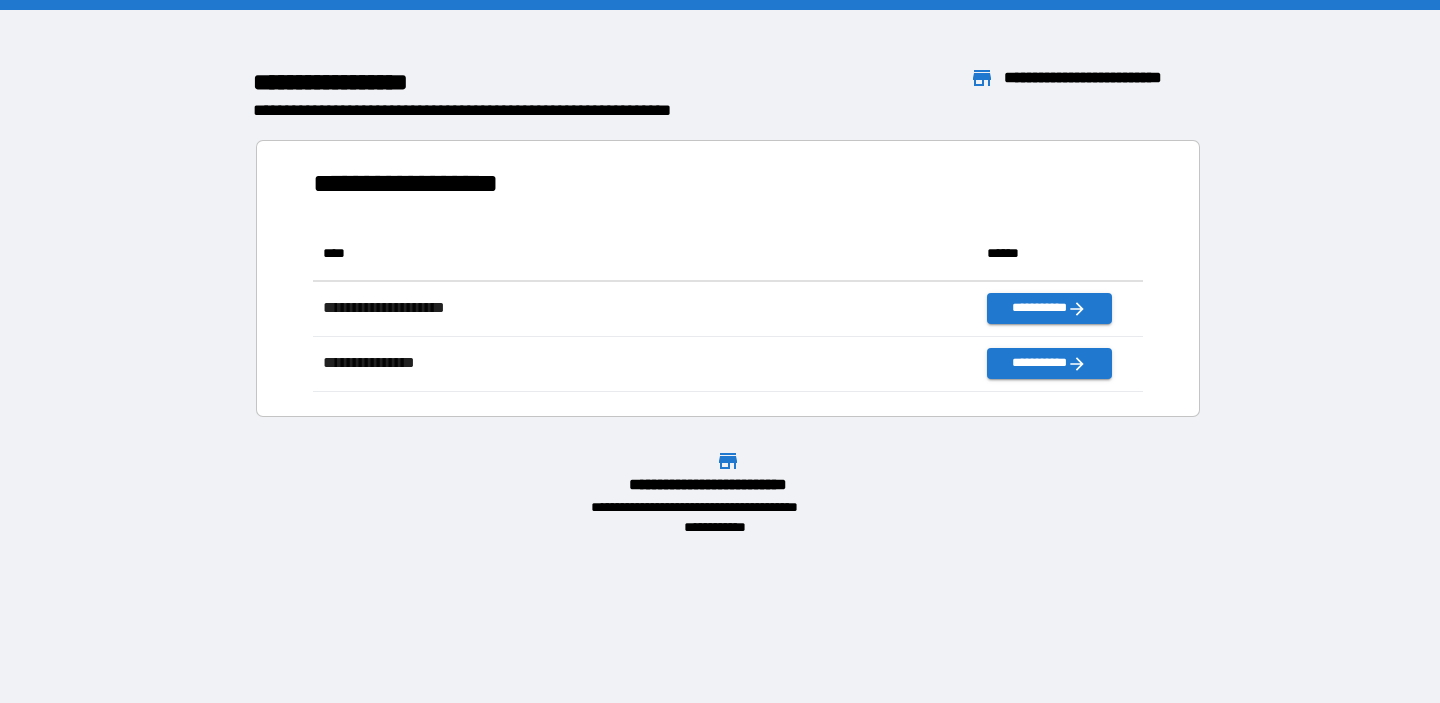 scroll, scrollTop: 1, scrollLeft: 1, axis: both 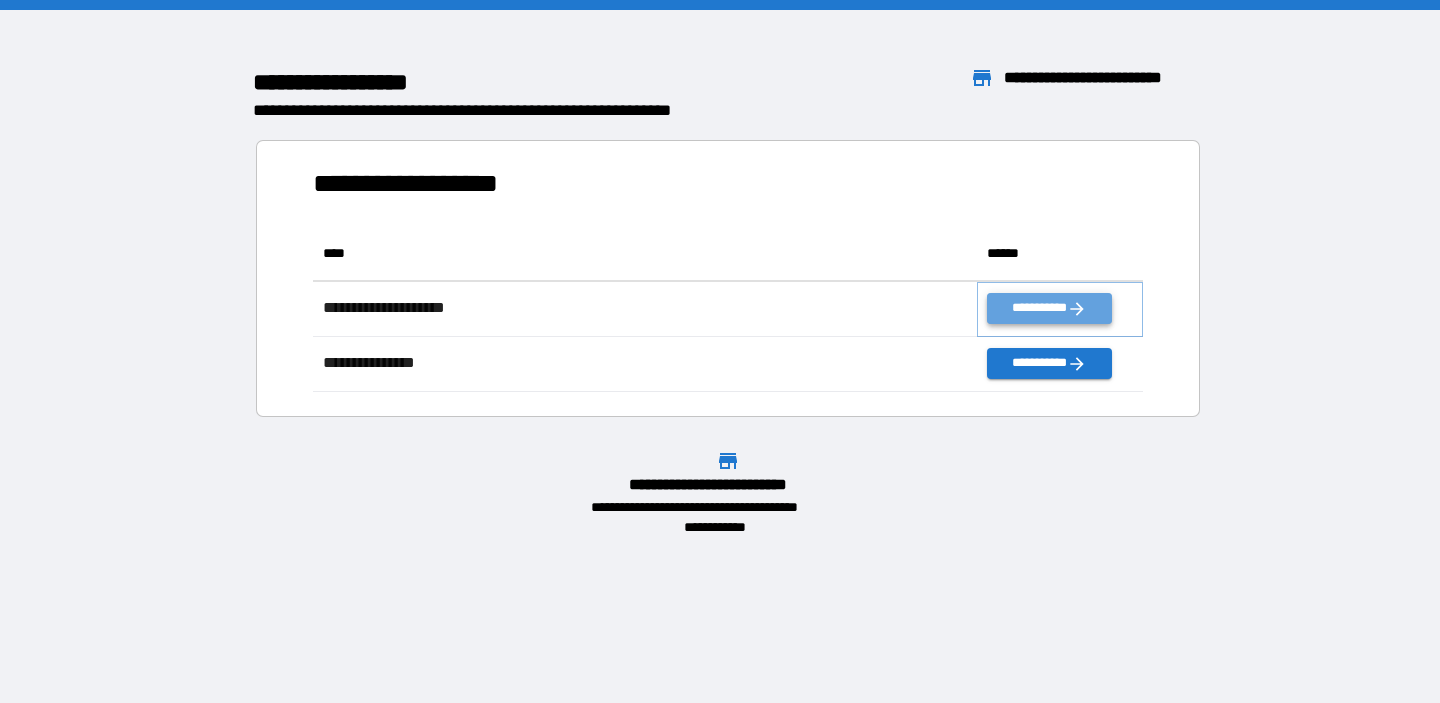 click on "**********" at bounding box center (1049, 308) 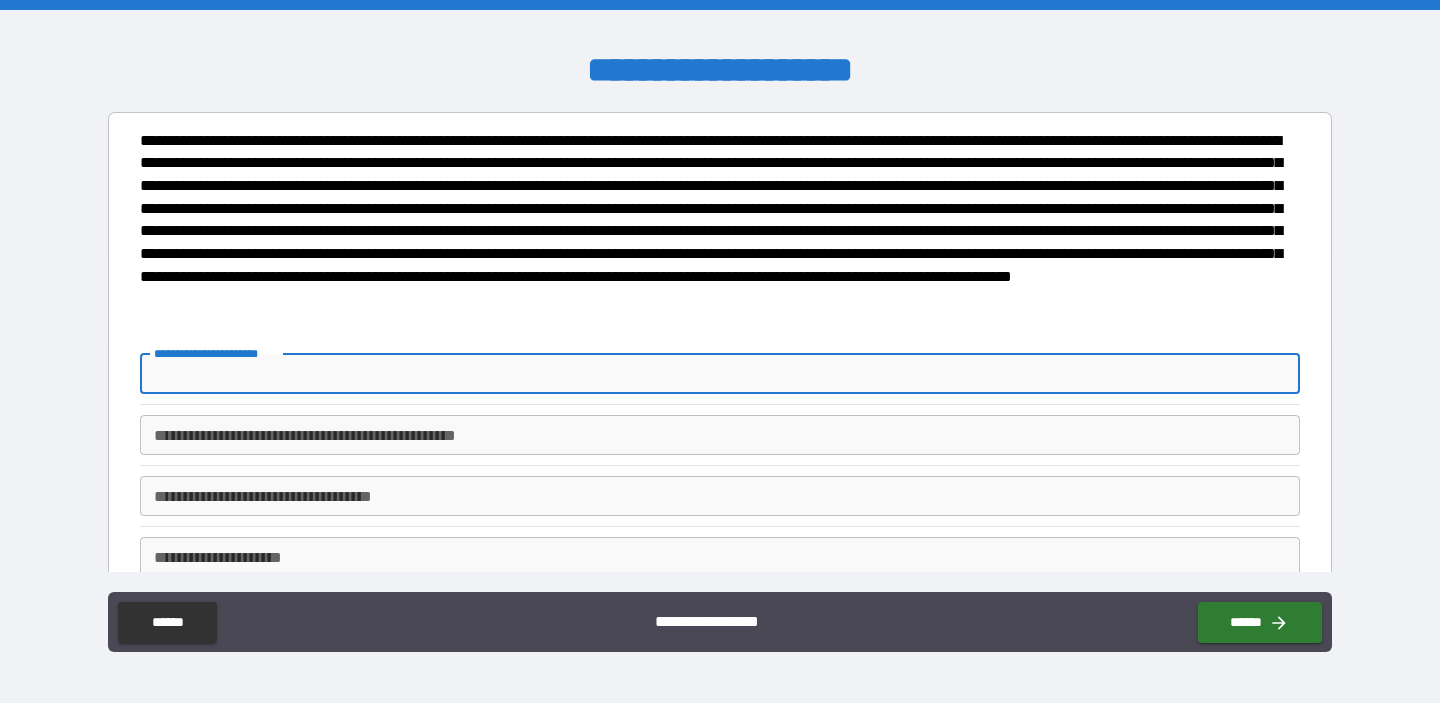click on "**********" at bounding box center [720, 374] 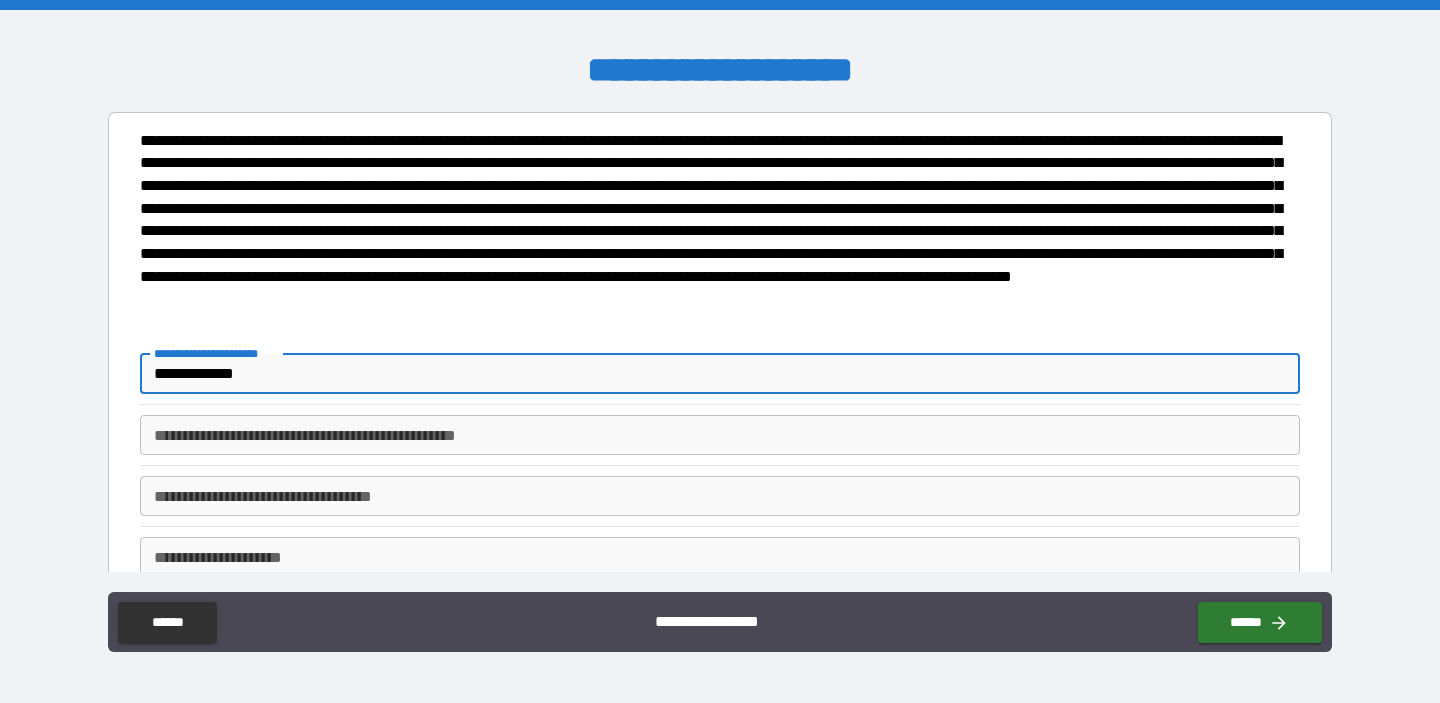 type on "**********" 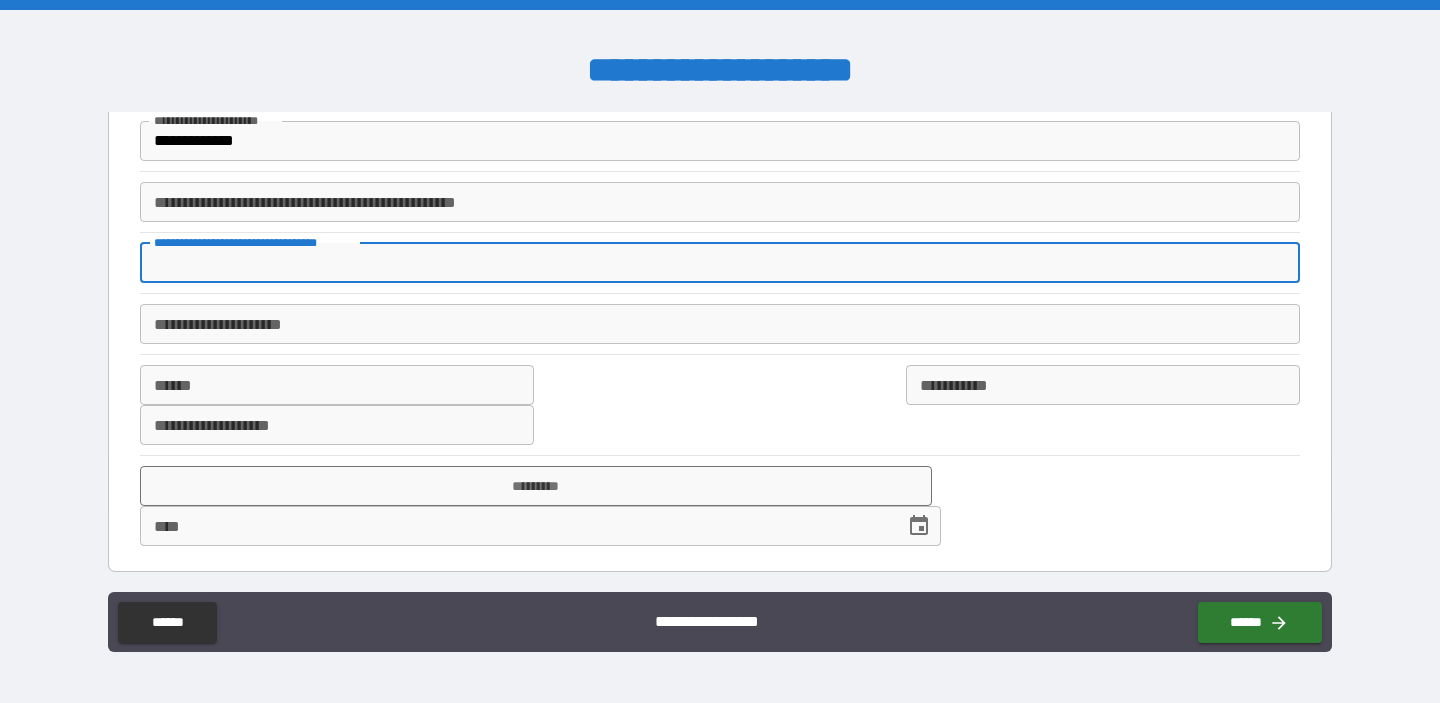 scroll, scrollTop: 237, scrollLeft: 0, axis: vertical 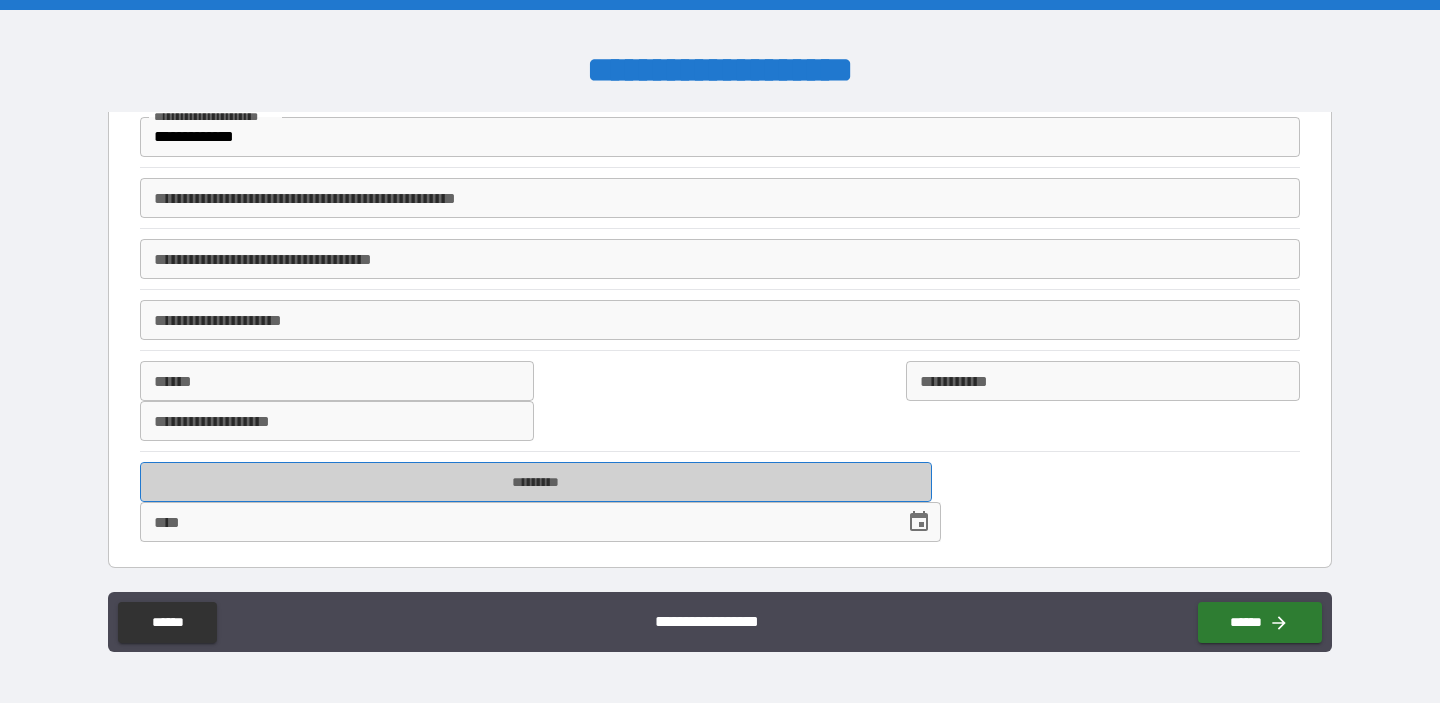 click on "*********" at bounding box center (536, 482) 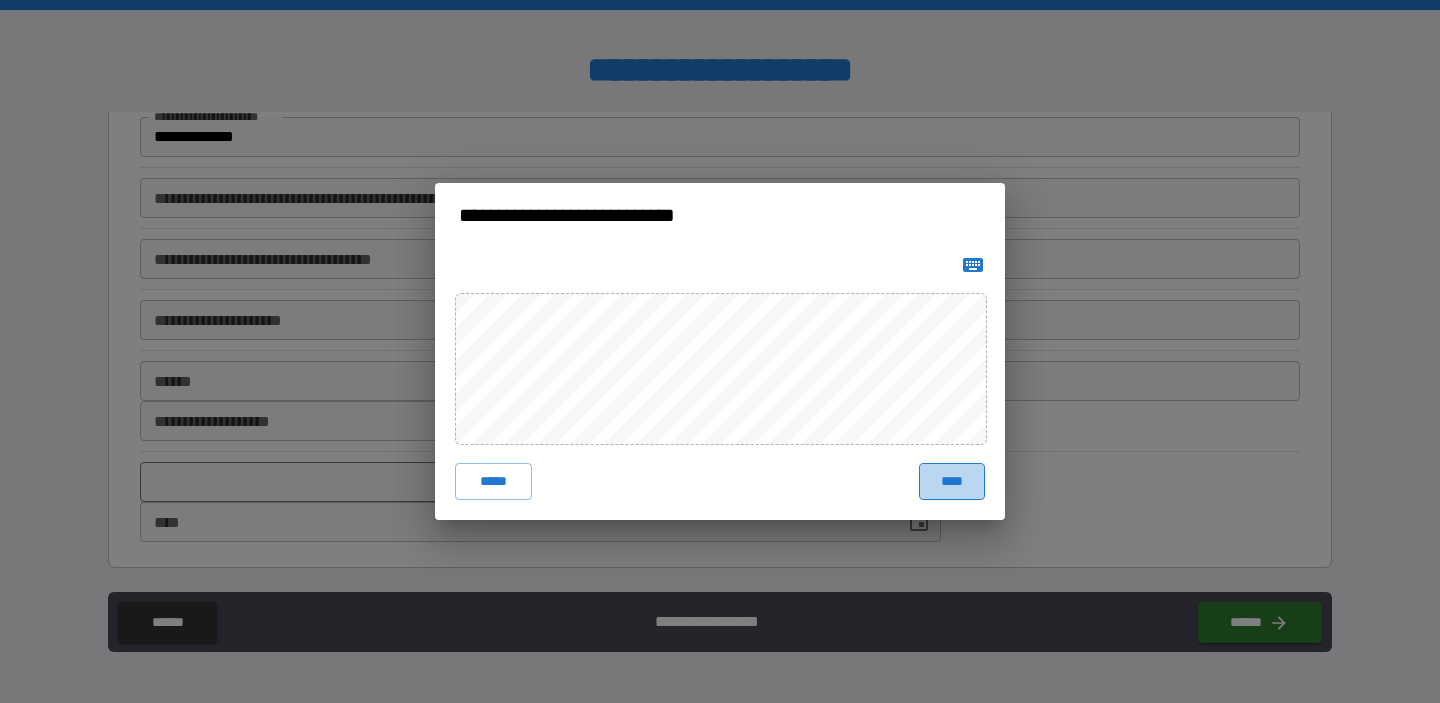click on "****" at bounding box center [952, 481] 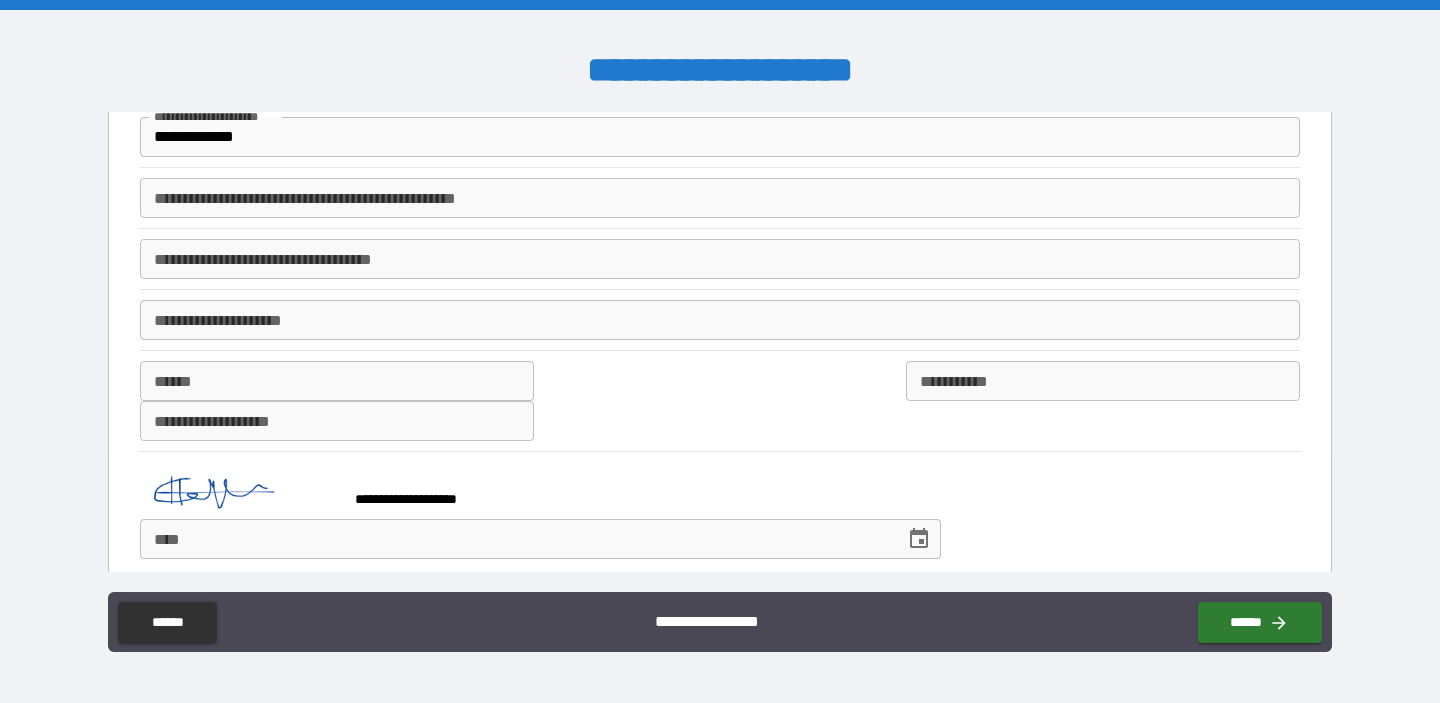 click on "****" at bounding box center [515, 539] 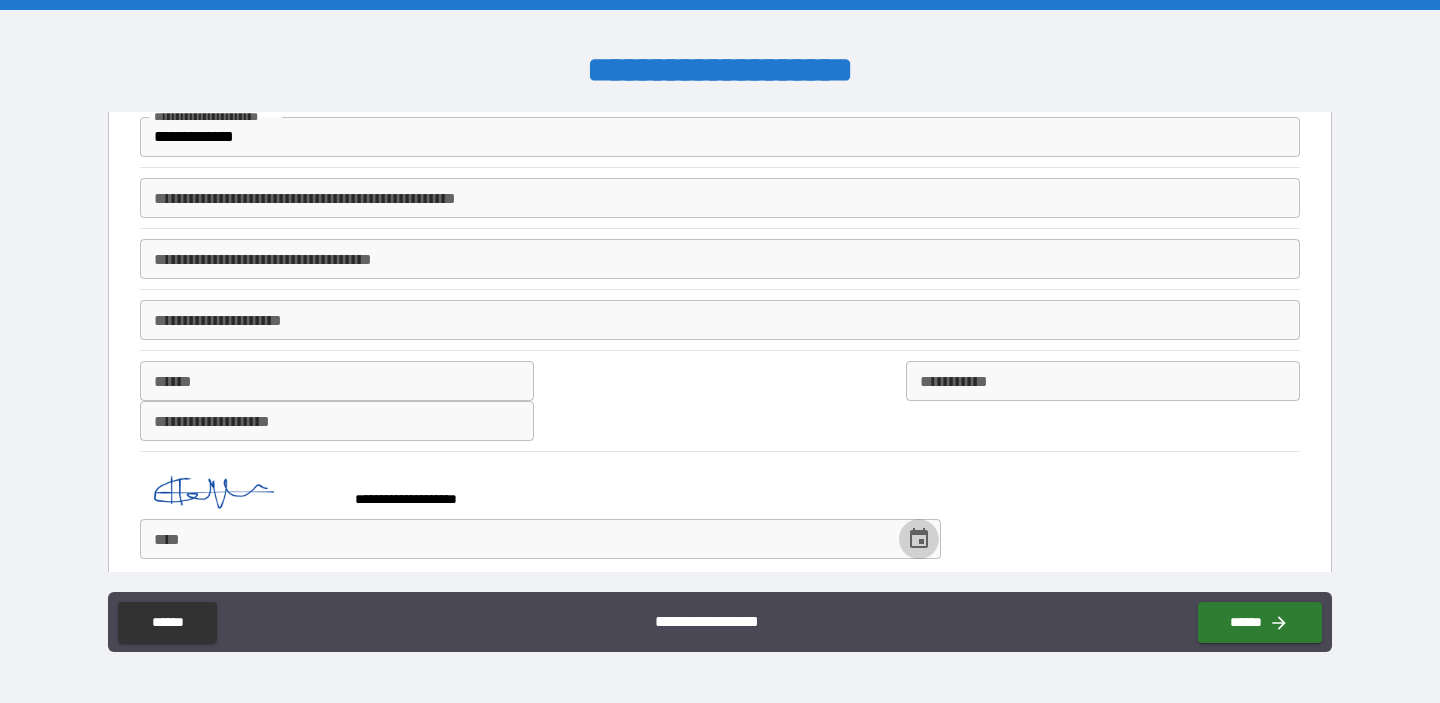 click 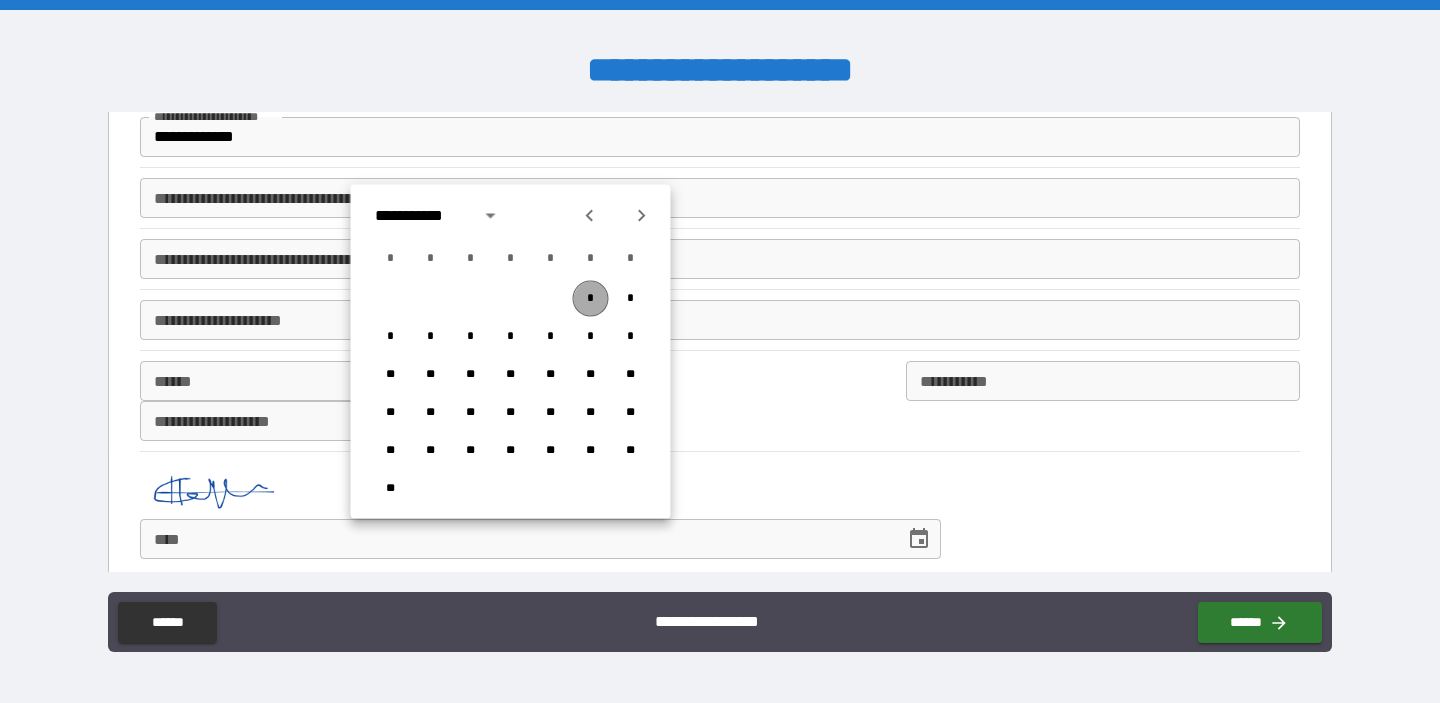 click on "*" at bounding box center (591, 299) 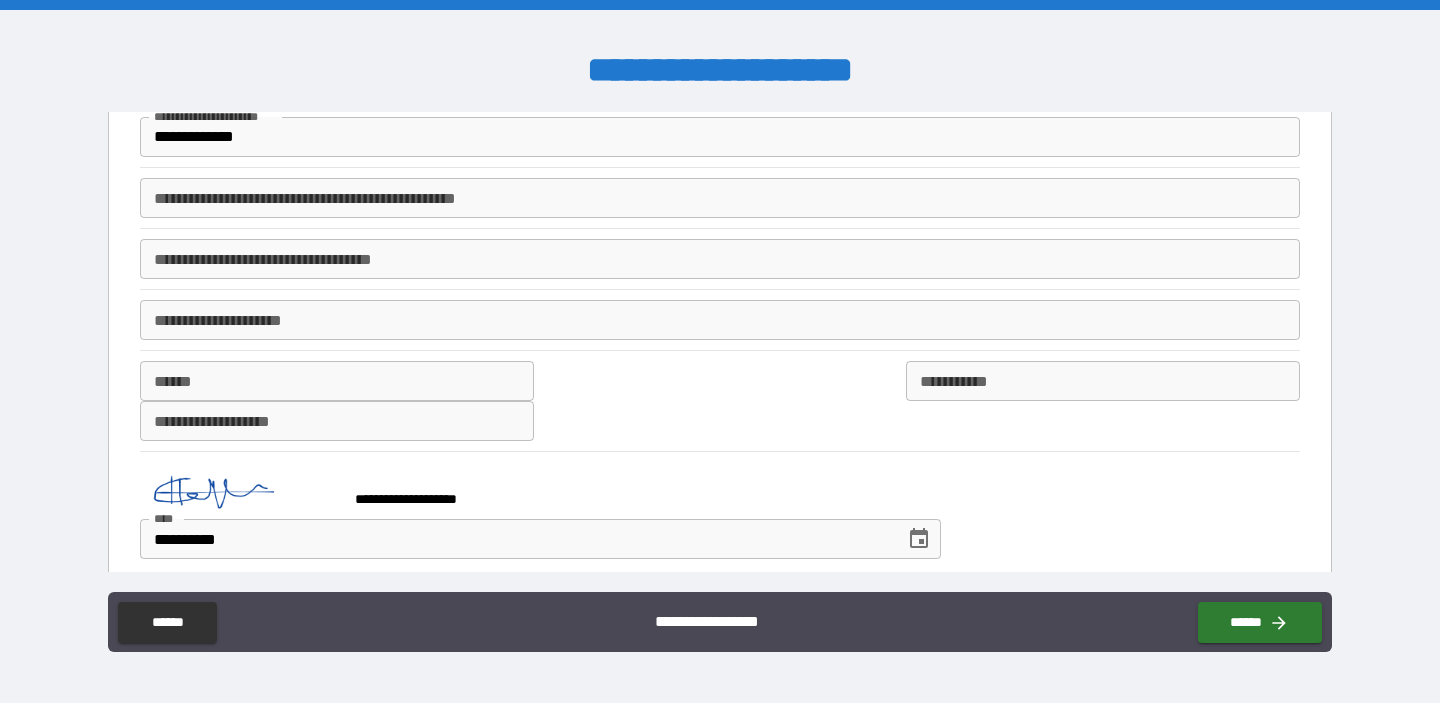 scroll, scrollTop: 105, scrollLeft: 0, axis: vertical 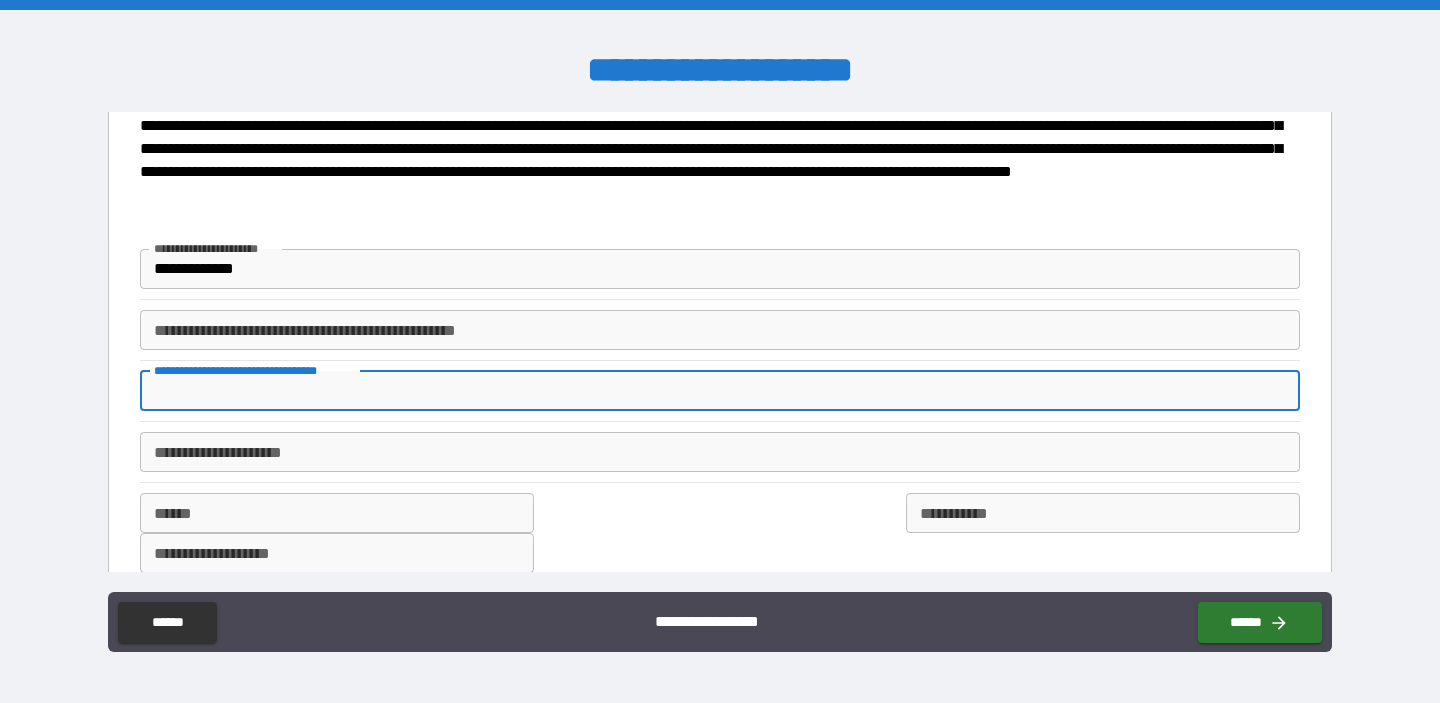 click on "[STREET]   [STREET]" at bounding box center [720, 391] 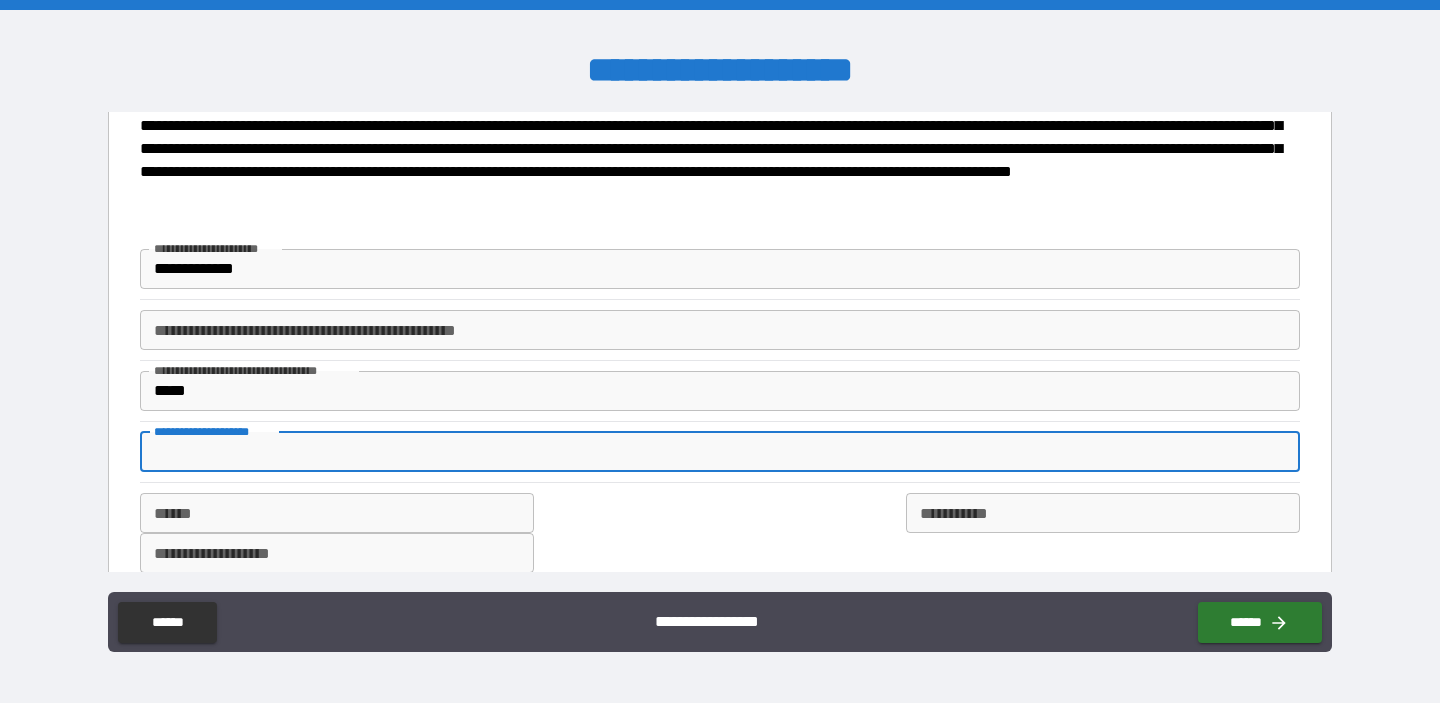 click on "*****" at bounding box center [720, 391] 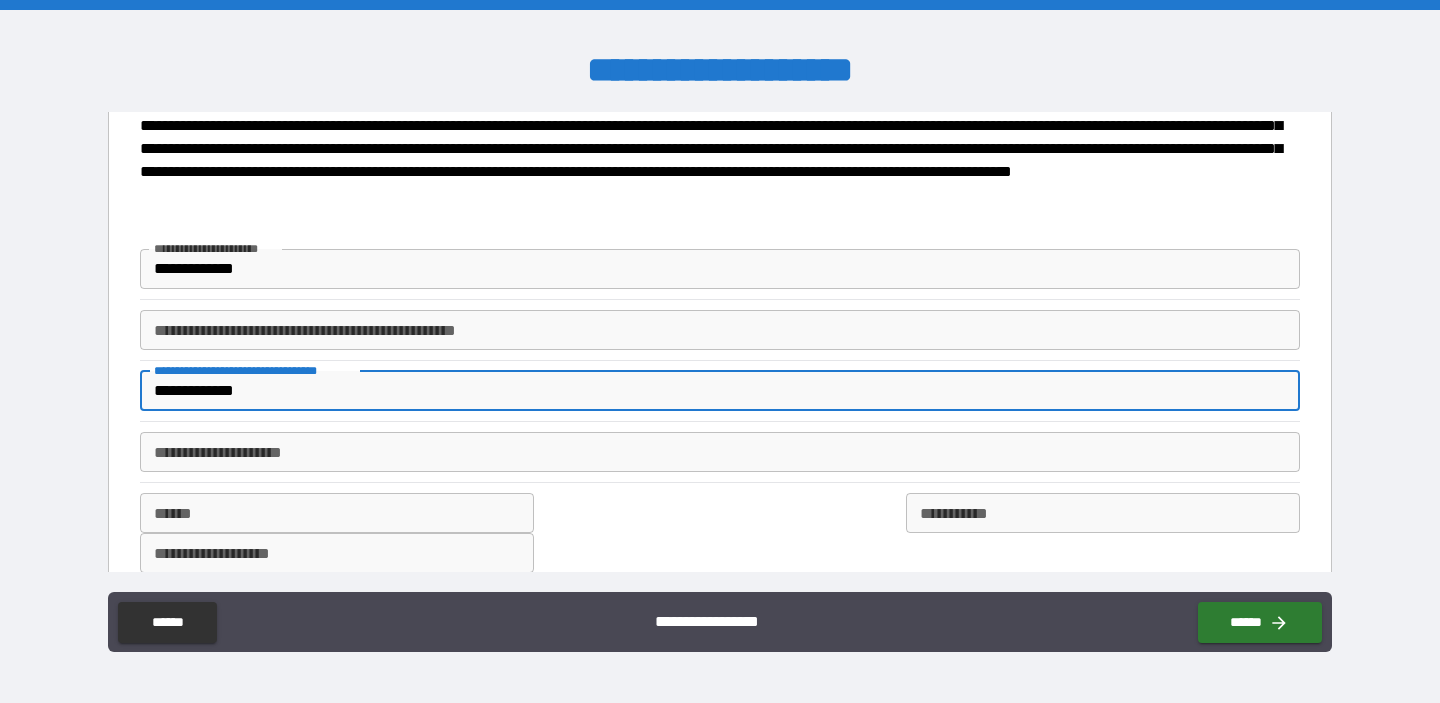 type on "**********" 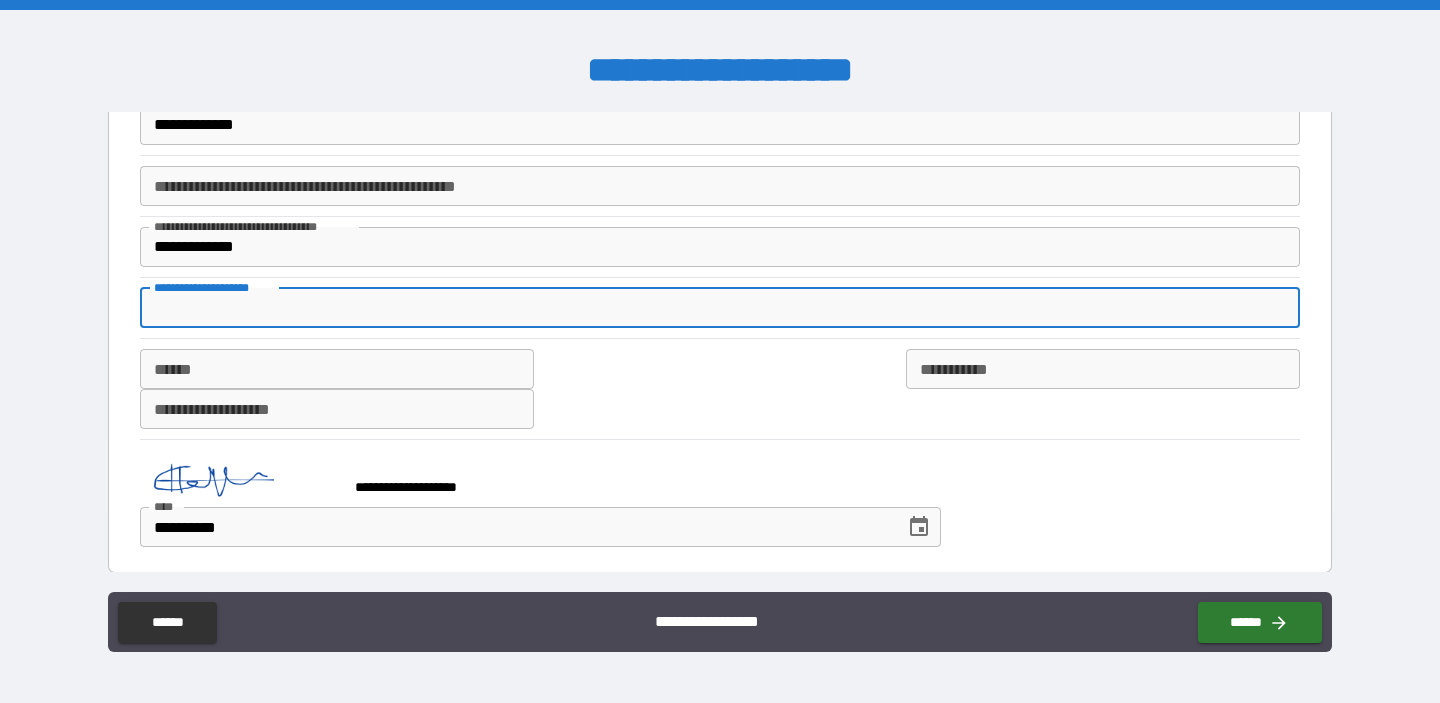 scroll, scrollTop: 251, scrollLeft: 0, axis: vertical 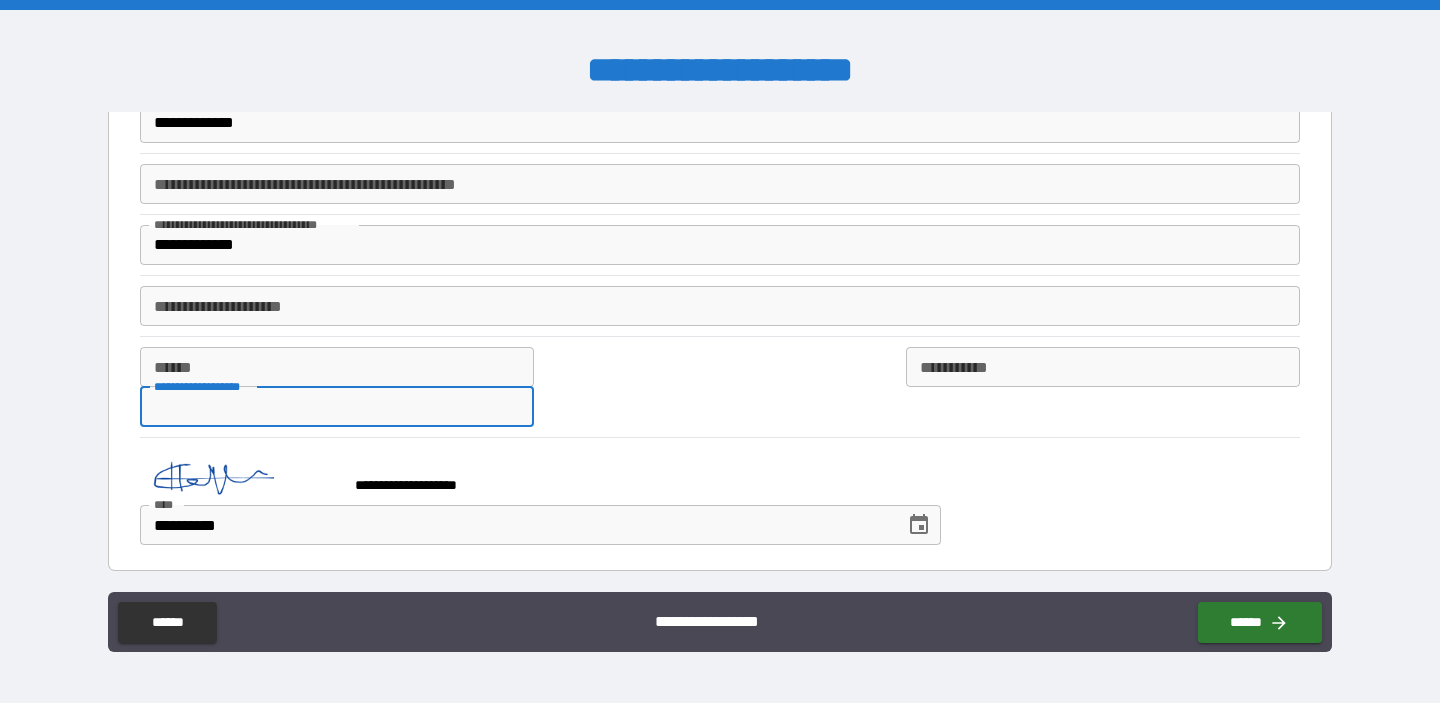 click on "**********" at bounding box center [337, 407] 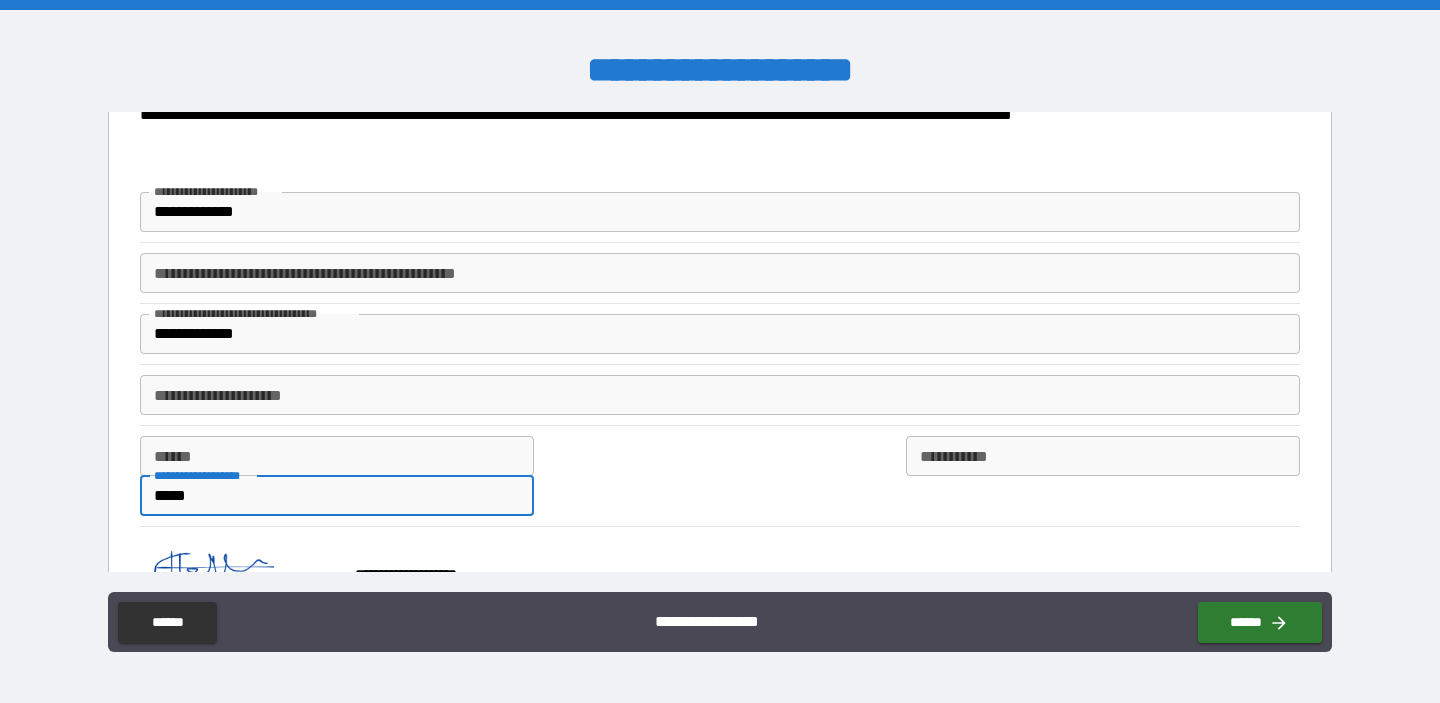 scroll, scrollTop: 0, scrollLeft: 0, axis: both 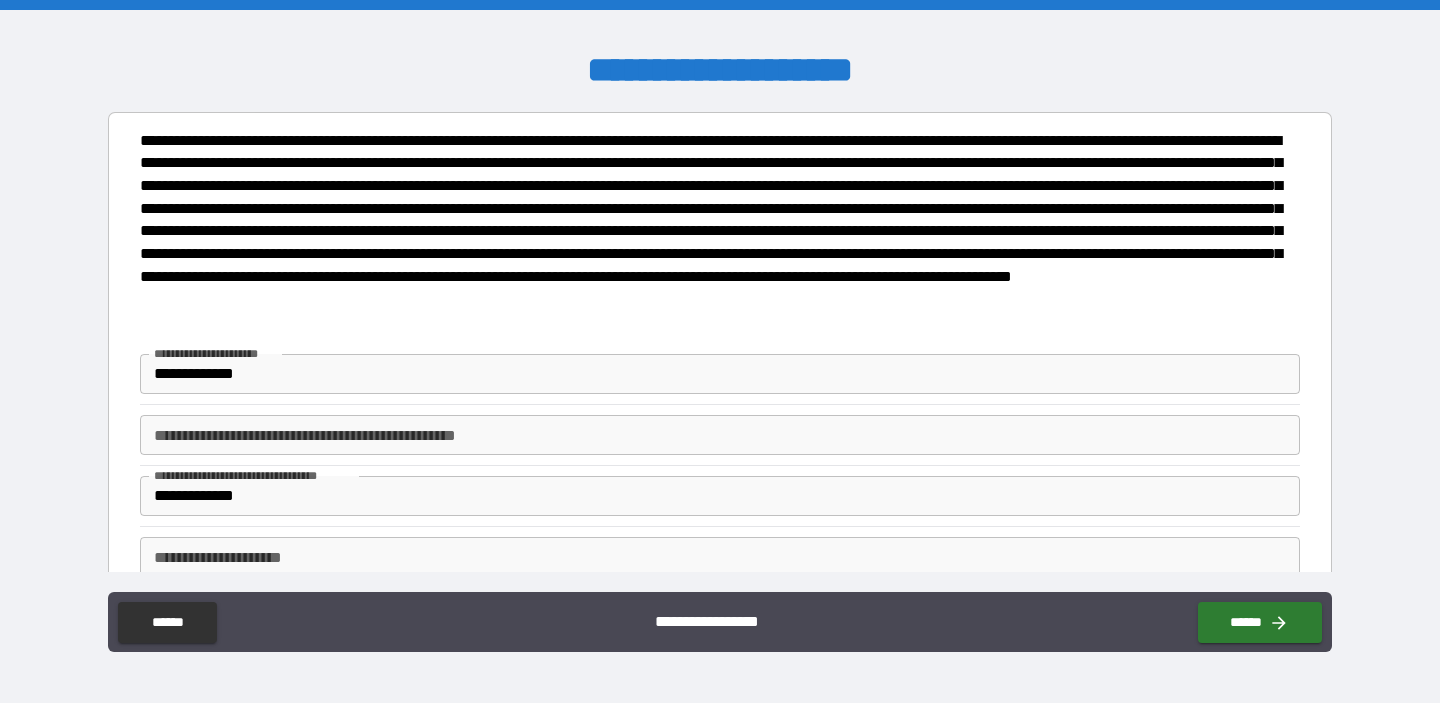 type on "*****" 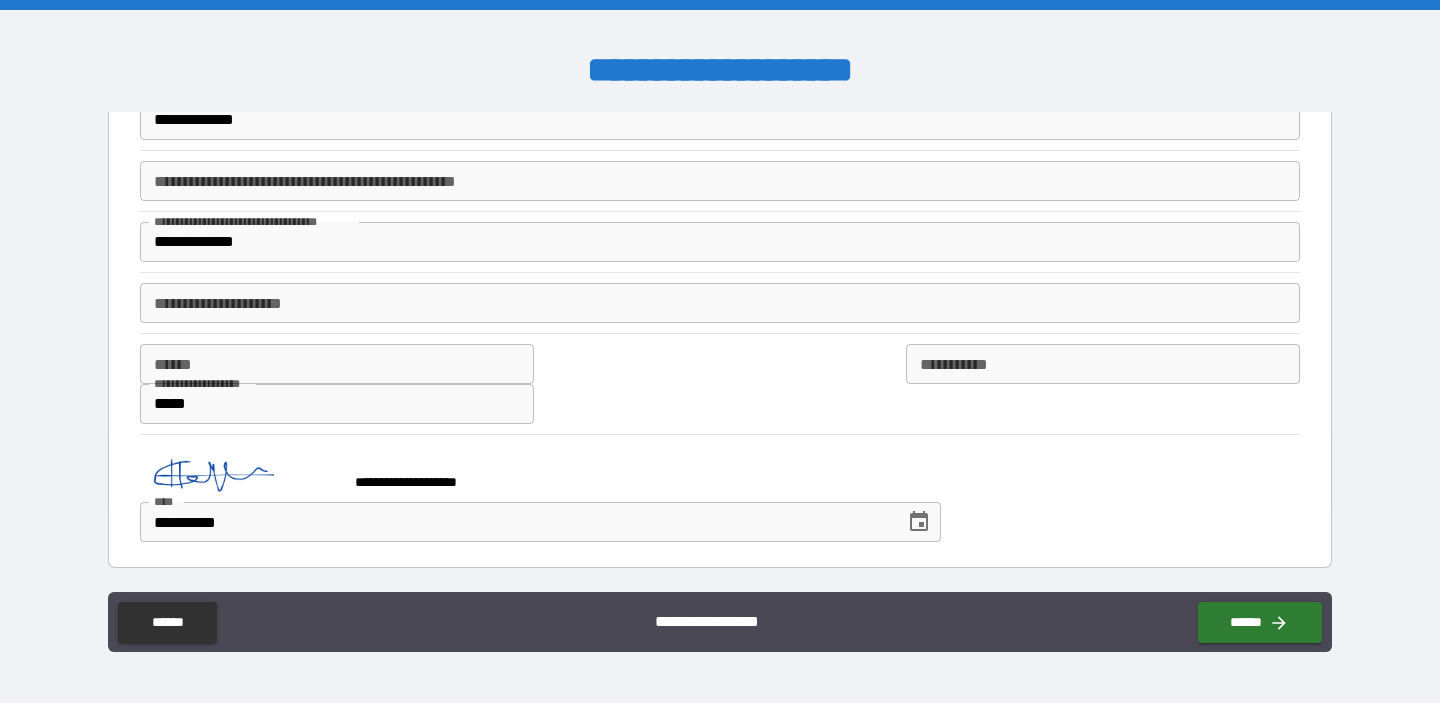 click on "[FIRST] [LAST]   [STREET] [CITY], [STATE] [ZIP]   [STREET] [CITY], [STATE] [ZIP]   [STREET] [CITY], [STATE] [ZIP]   [STREET] [CITY], [STATE] [ZIP]   [STREET] [CITY], [STATE] [ZIP]   [STREET]   [STREET]   [STREET]   [STREET]   [STREET]   [STREET] [STREET]   [STREET] [STREET] [STREET] [STREET]   [STREET] [STREET]" at bounding box center [720, 354] 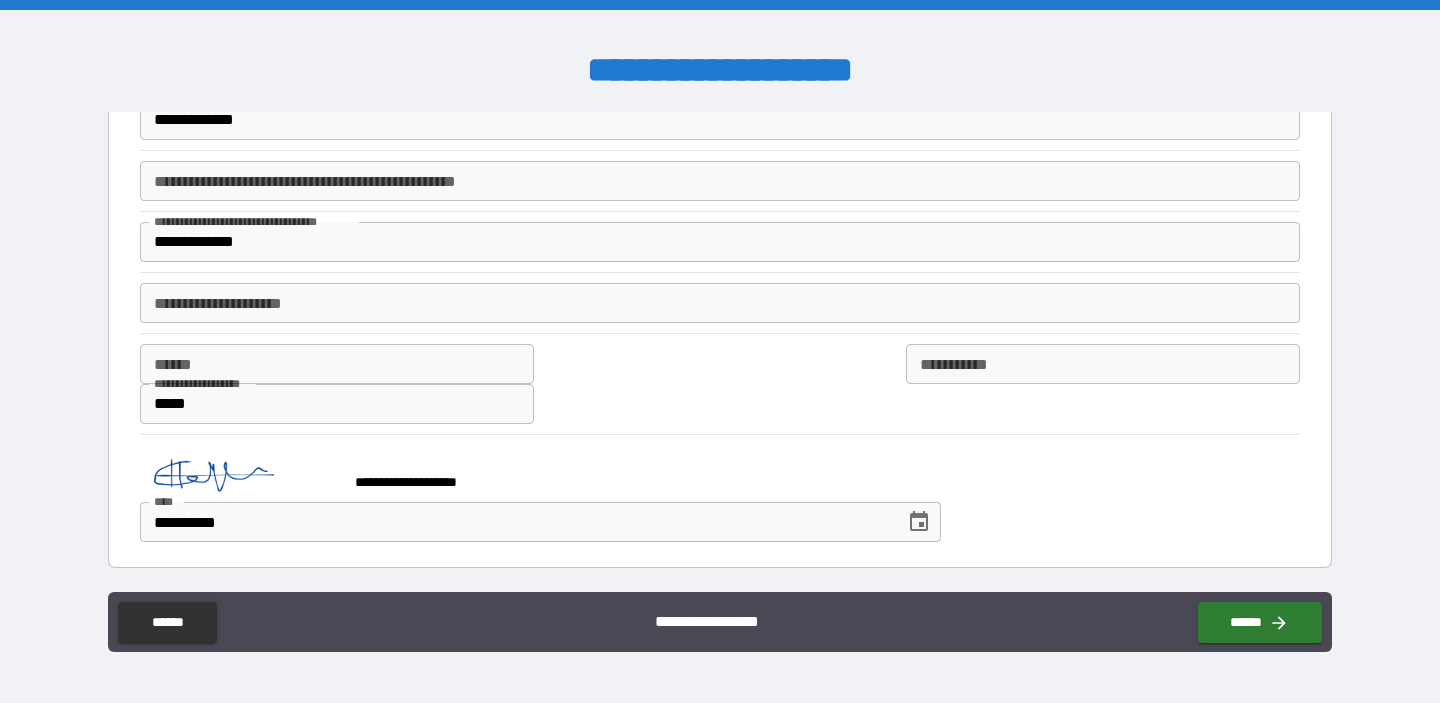 click on "**********" at bounding box center [720, 303] 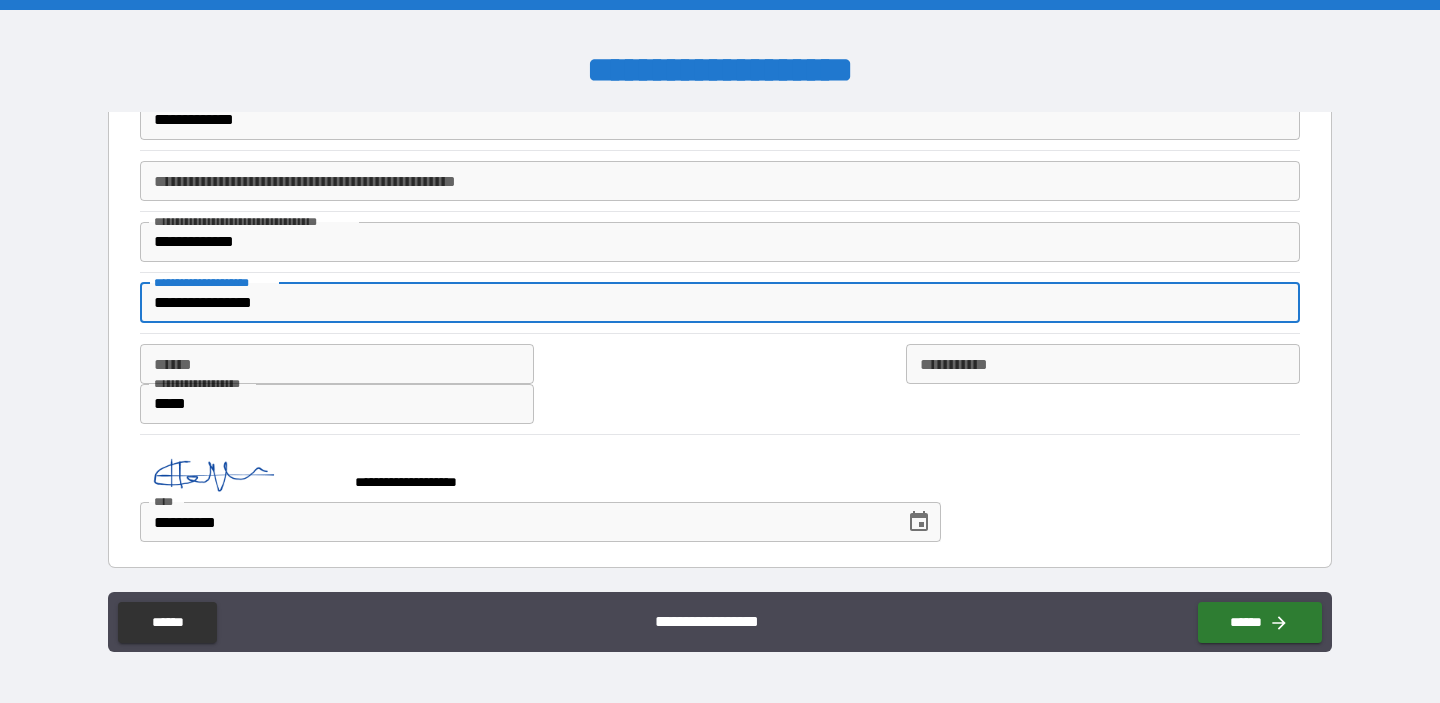 type on "**********" 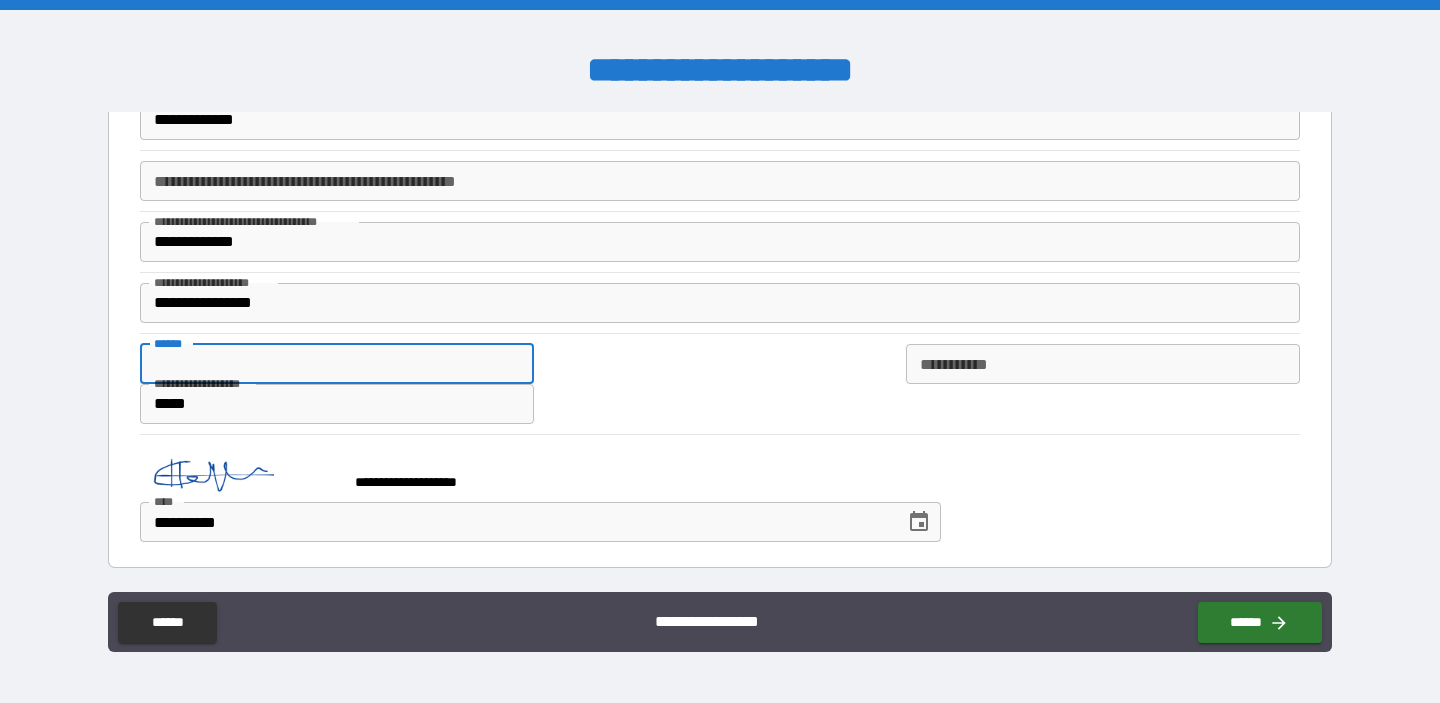 click on "****   *" at bounding box center [337, 364] 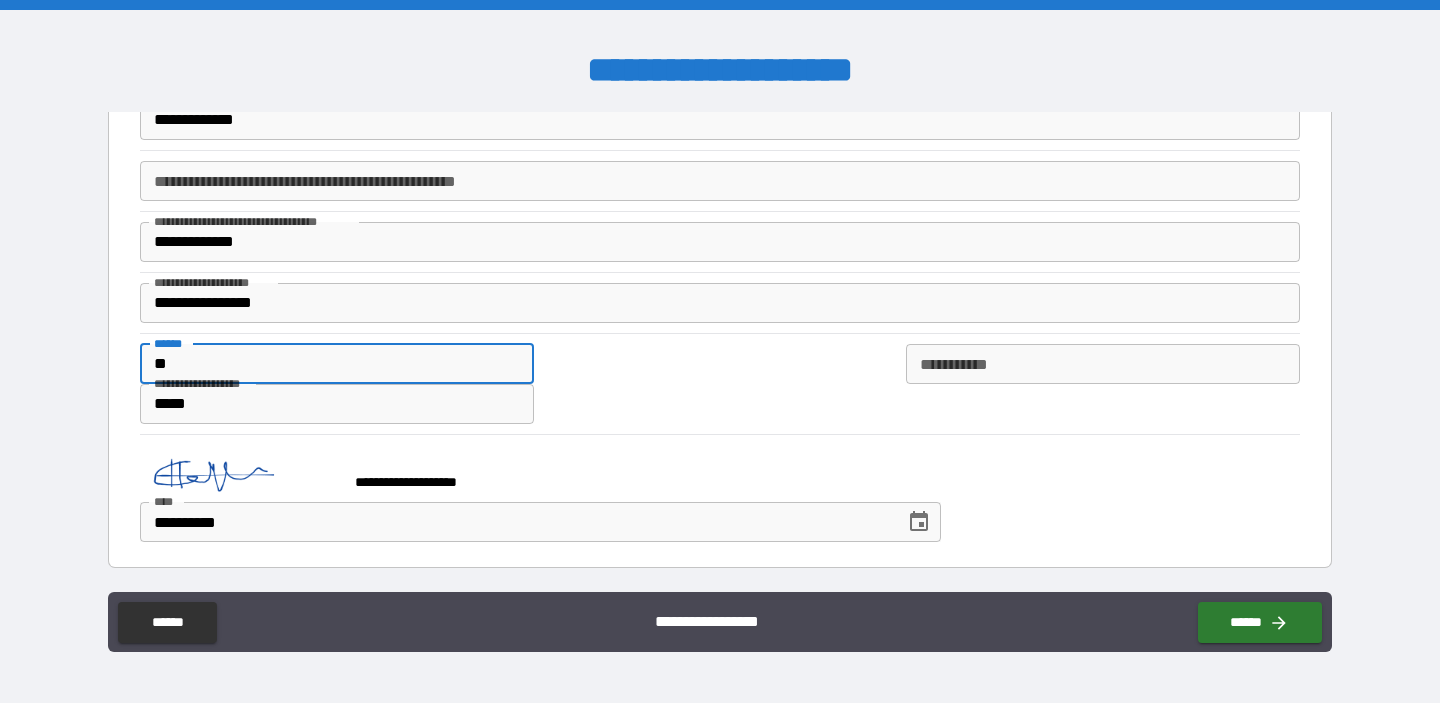 type on "**" 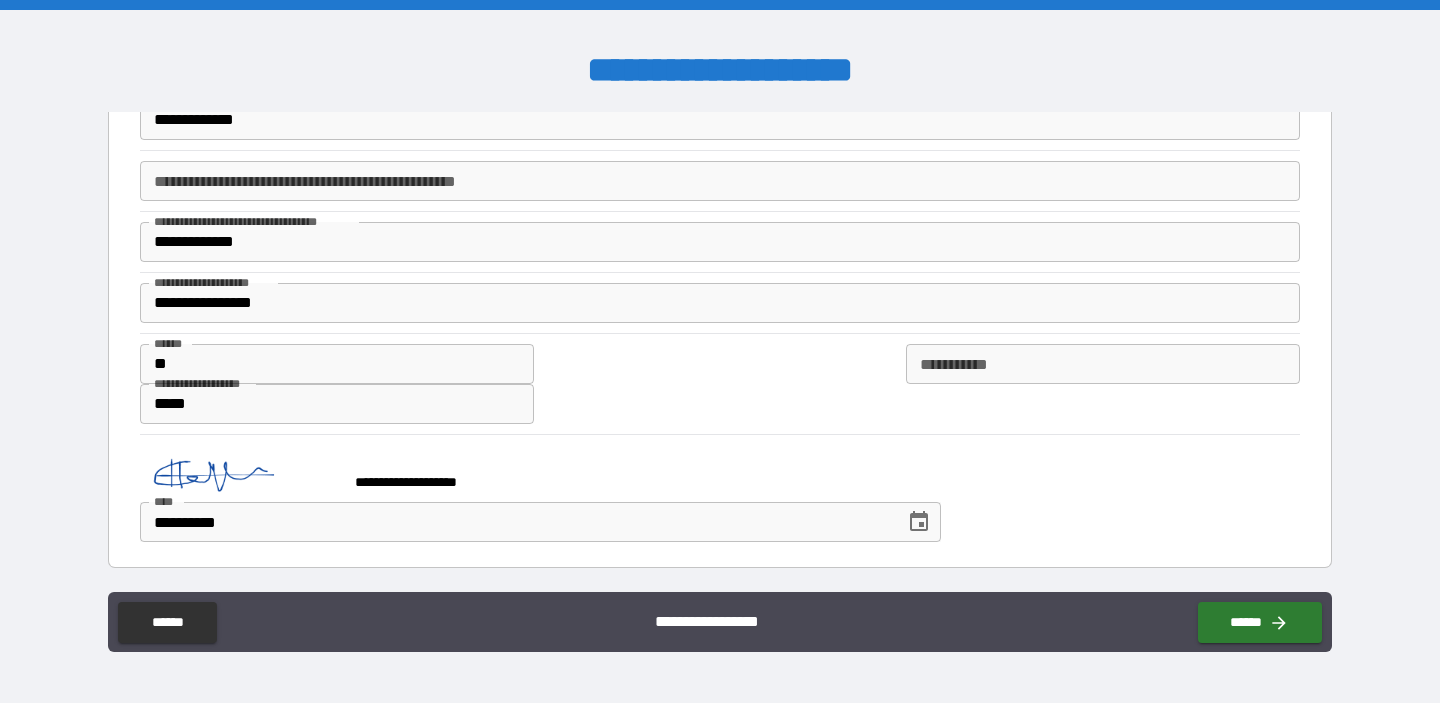 click on "**" at bounding box center (337, 364) 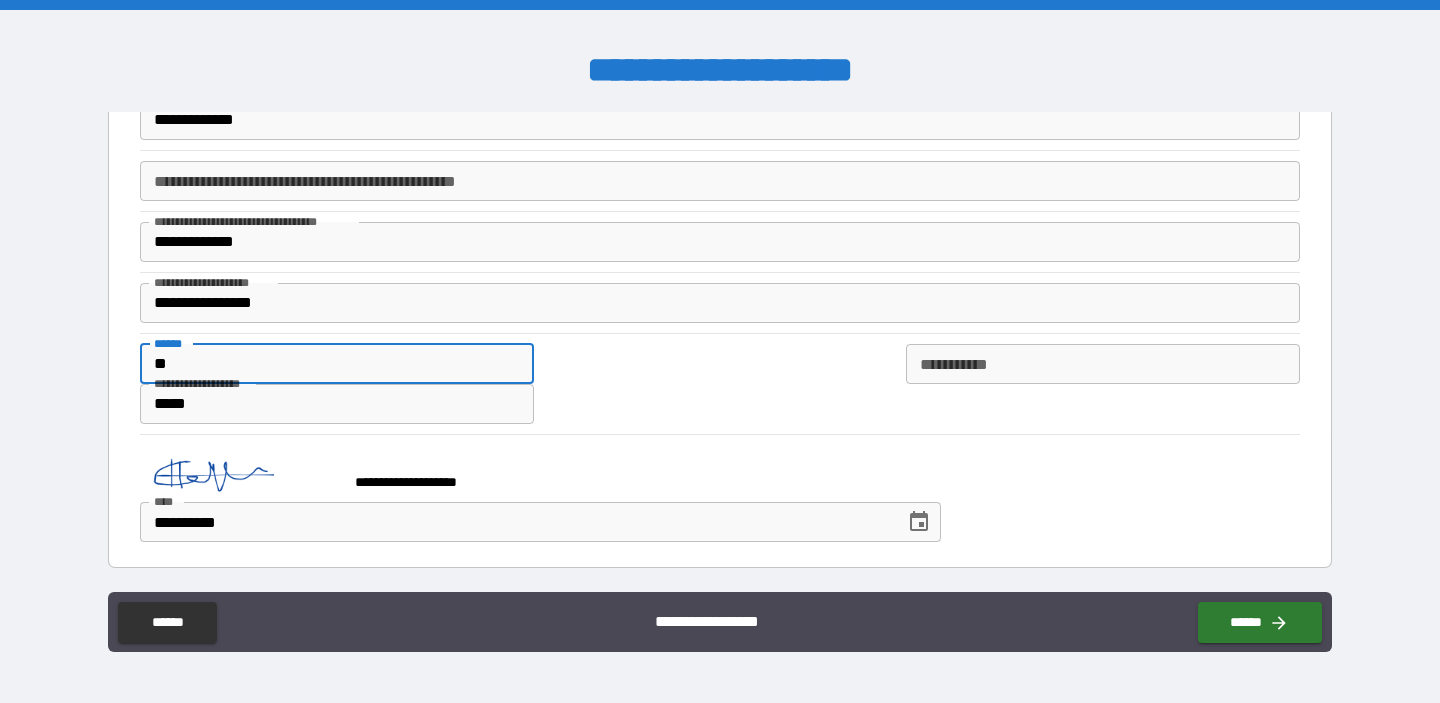 click on "**" at bounding box center (337, 364) 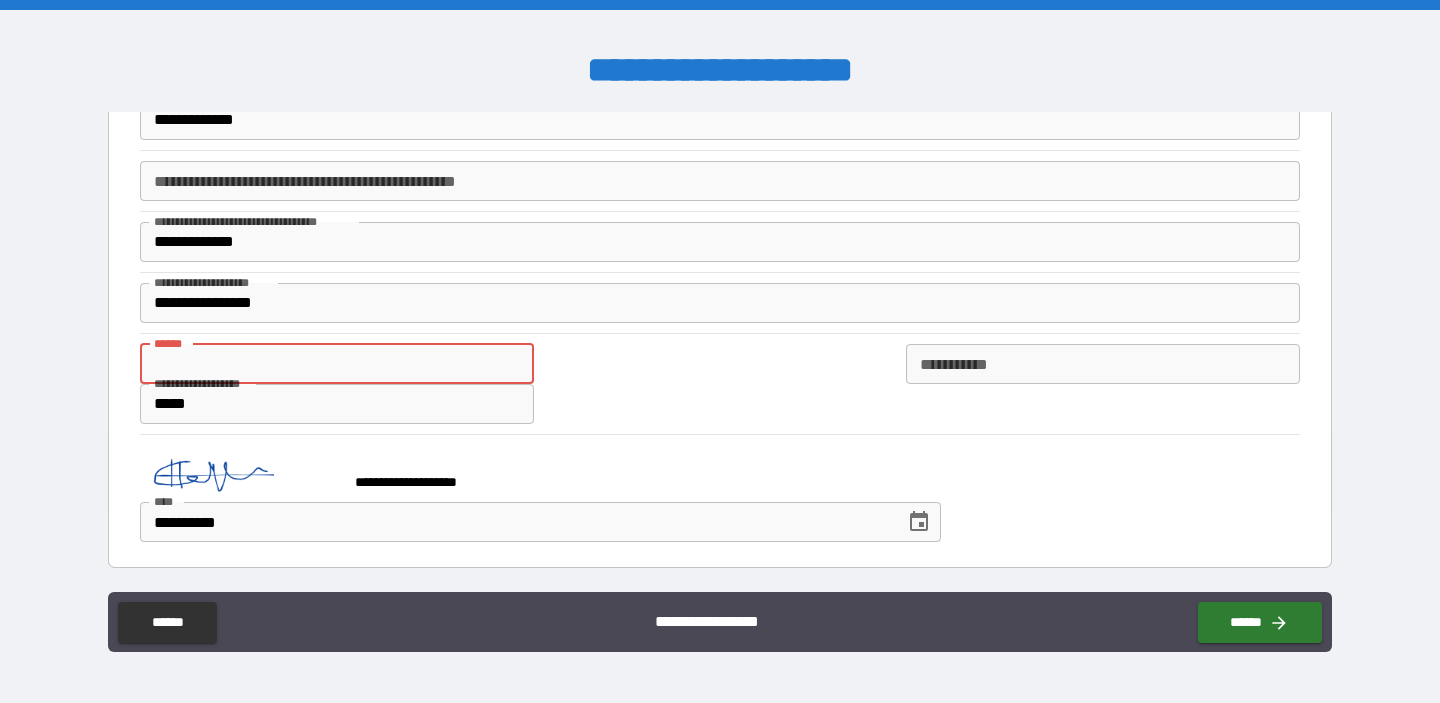 click on "[STREET]   [STREET]   [STREET]   [STREET]   [STREET]   [STREET] [STREET]   [STREET]" at bounding box center (720, 384) 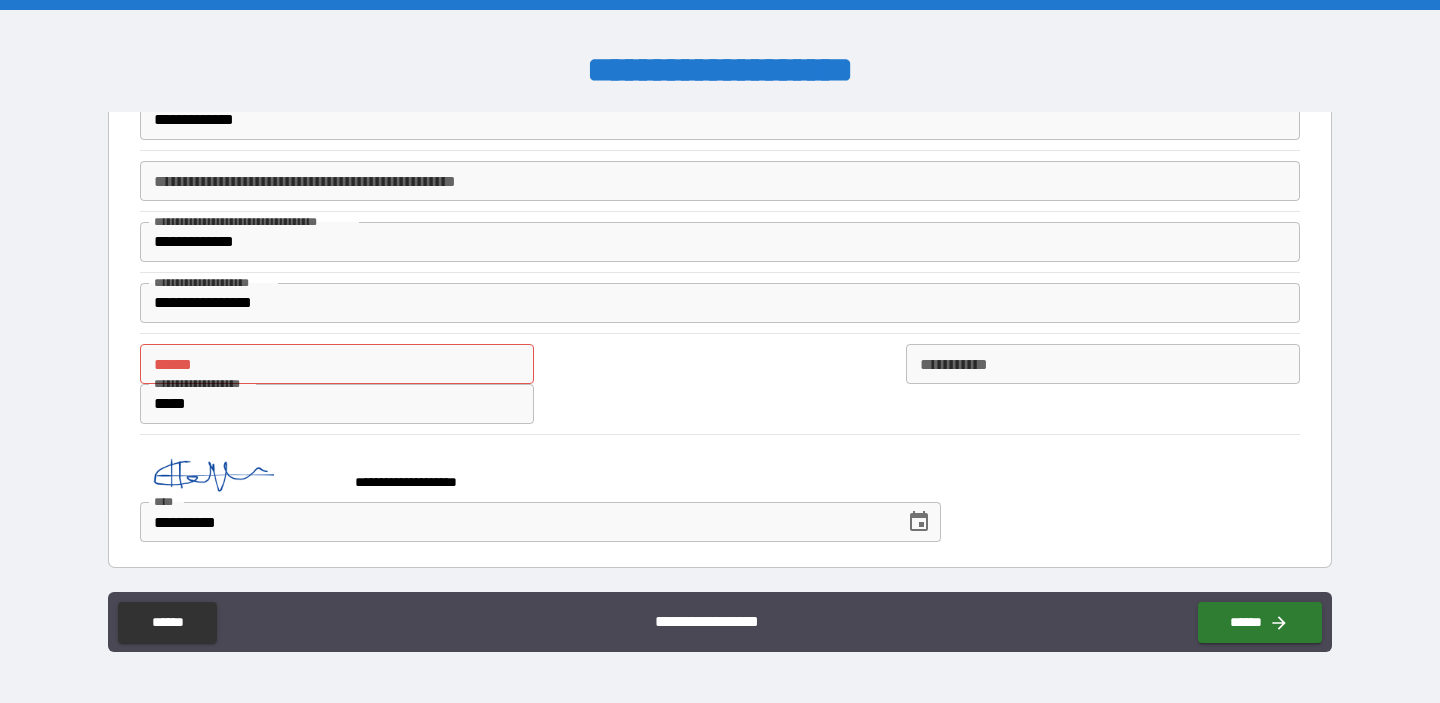 click on "[STREET]   [STREET]   [STREET]   [STREET]   [STREET]   [STREET] [STREET]   [STREET]" at bounding box center (720, 383) 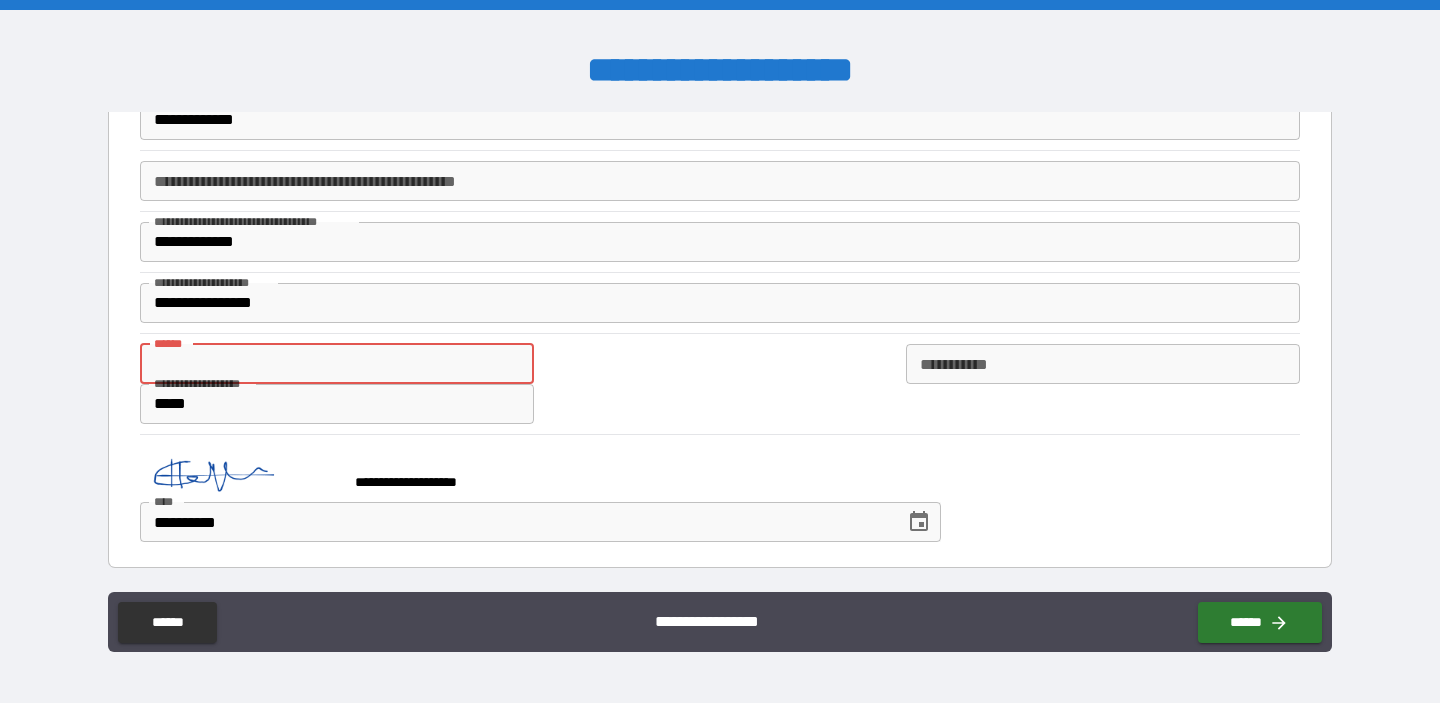click on "****   *" at bounding box center [337, 364] 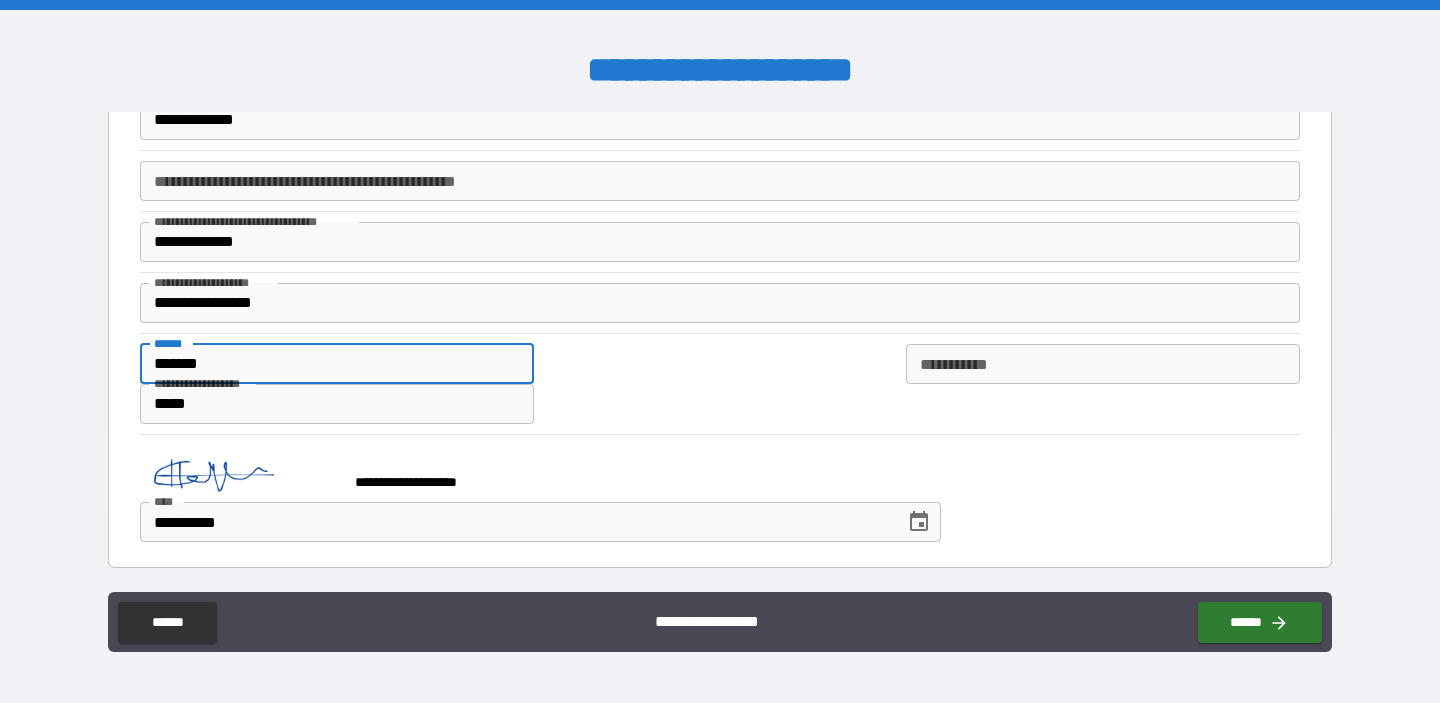type on "*******" 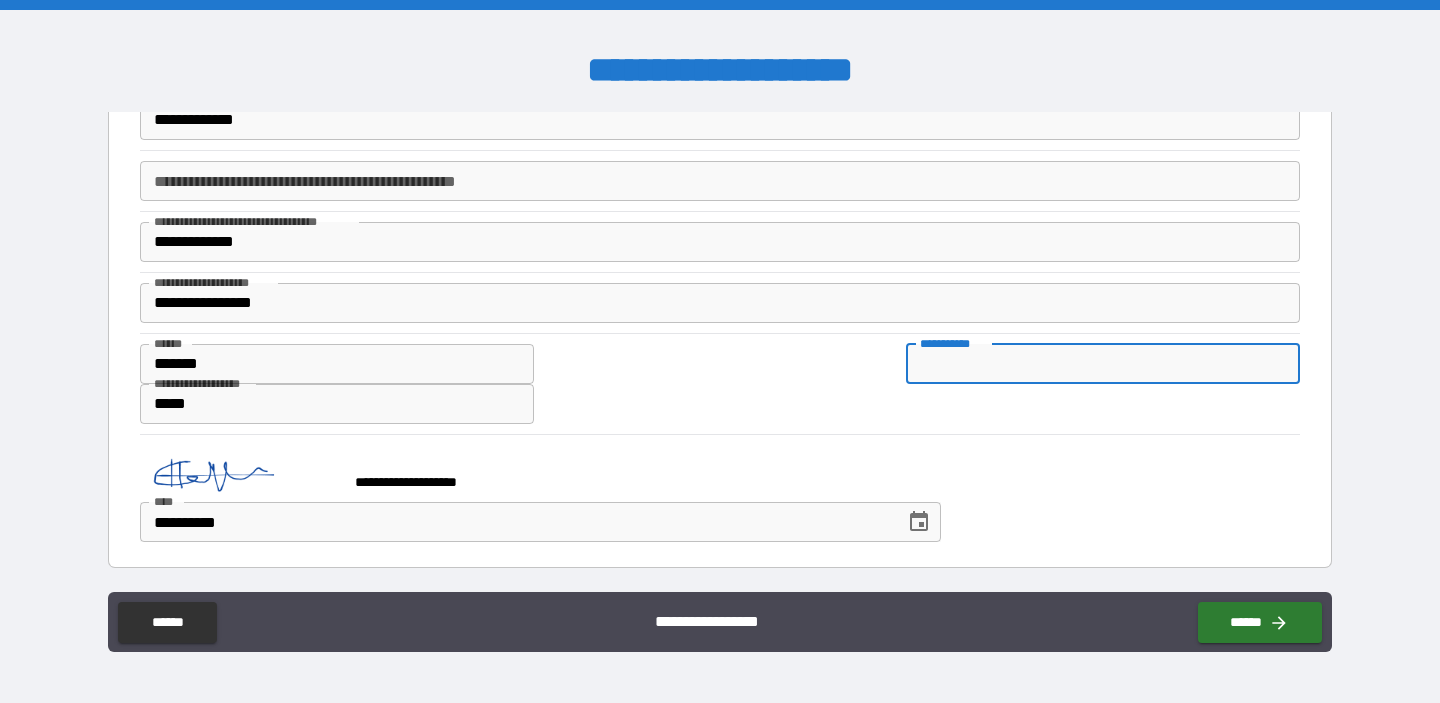 click on "*********   *" at bounding box center (1103, 364) 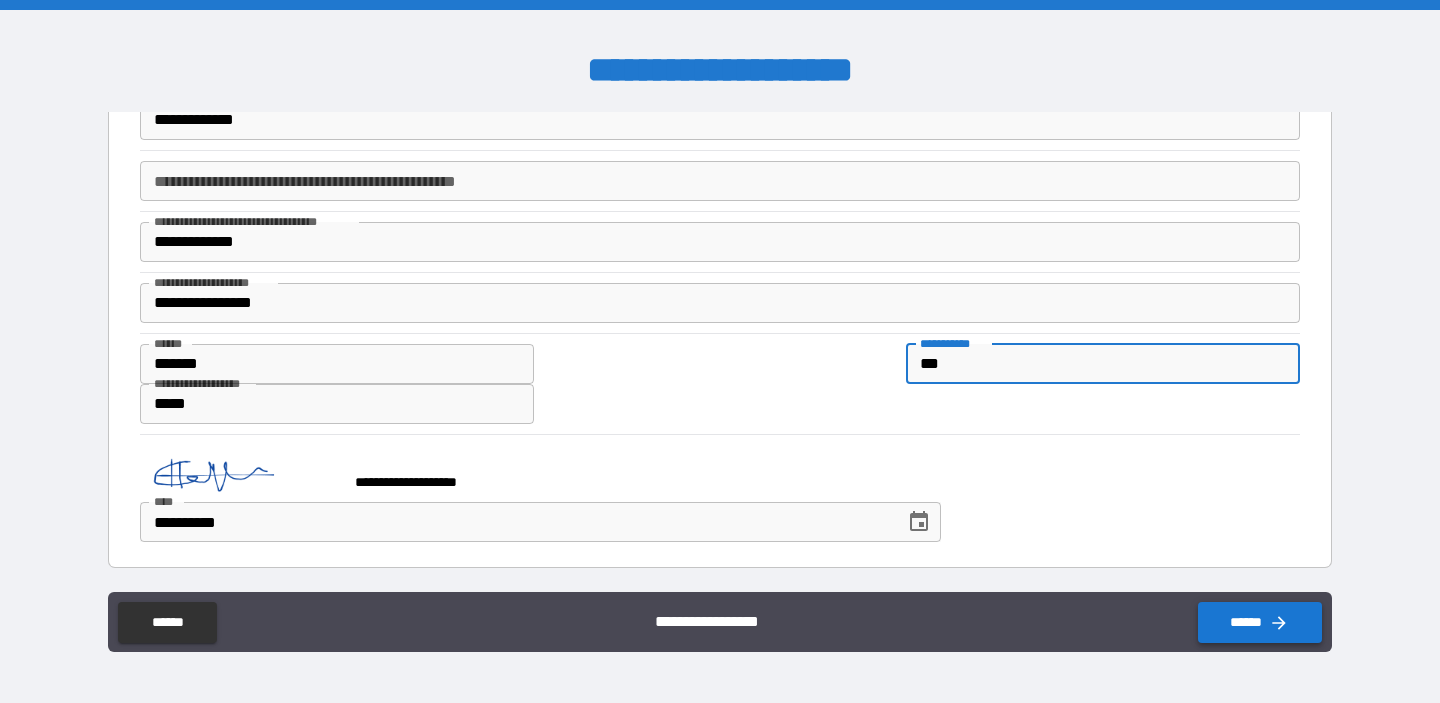 type on "***" 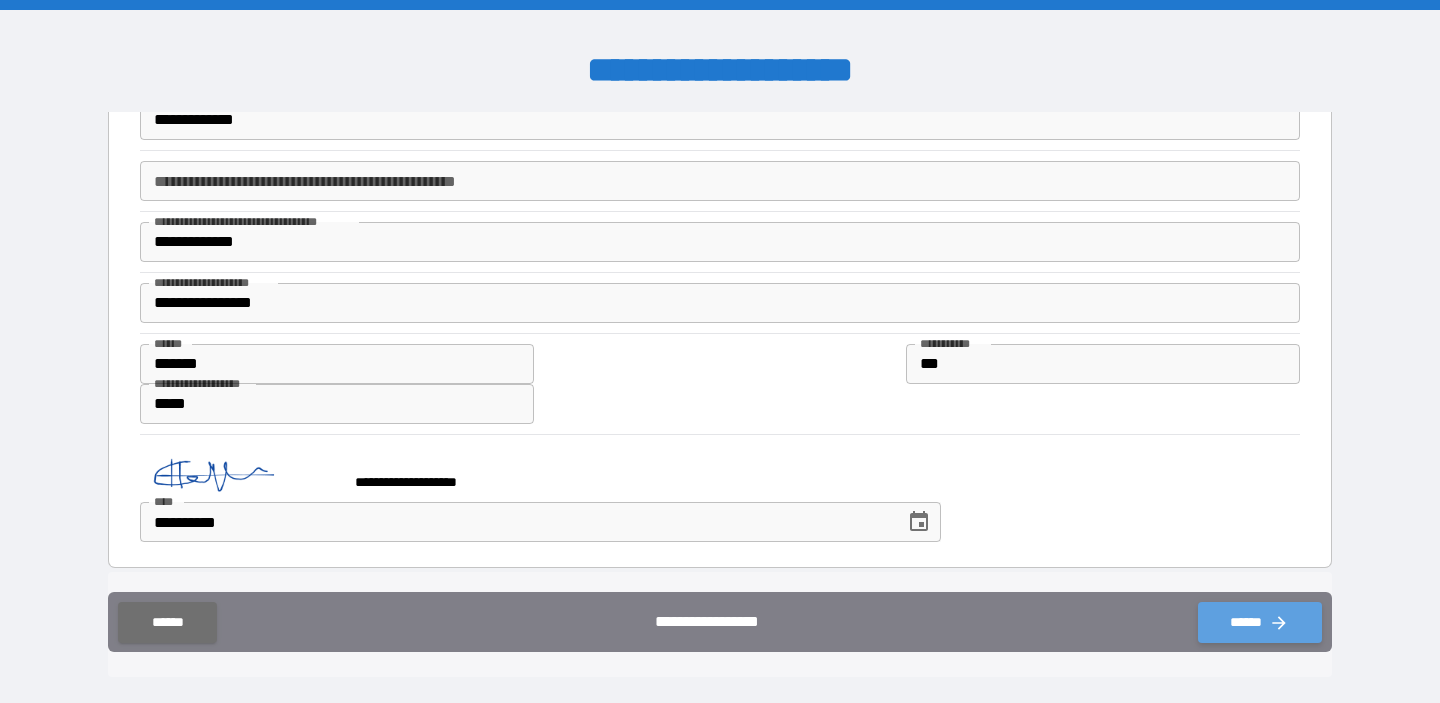 click on "******" at bounding box center [1260, 622] 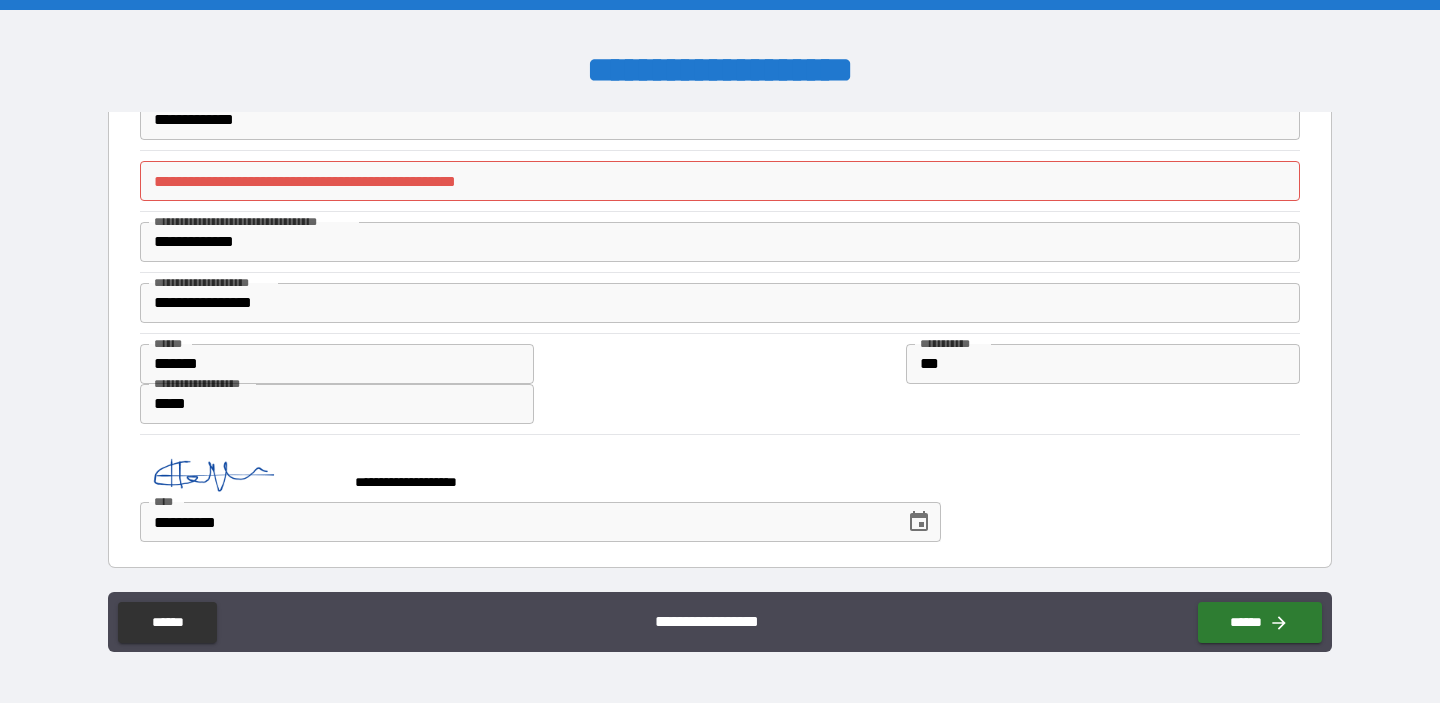 click on "[STREET]   [STREET]" at bounding box center (720, 181) 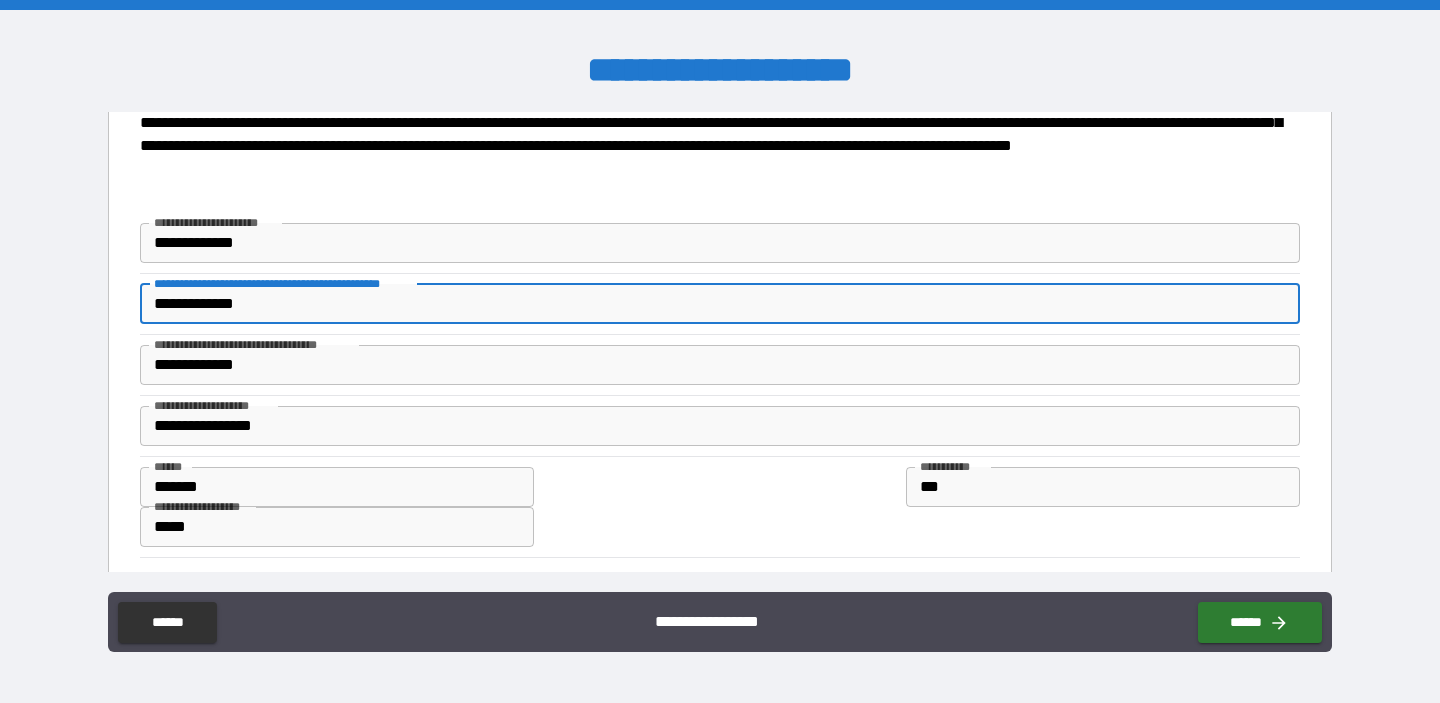 scroll, scrollTop: 254, scrollLeft: 0, axis: vertical 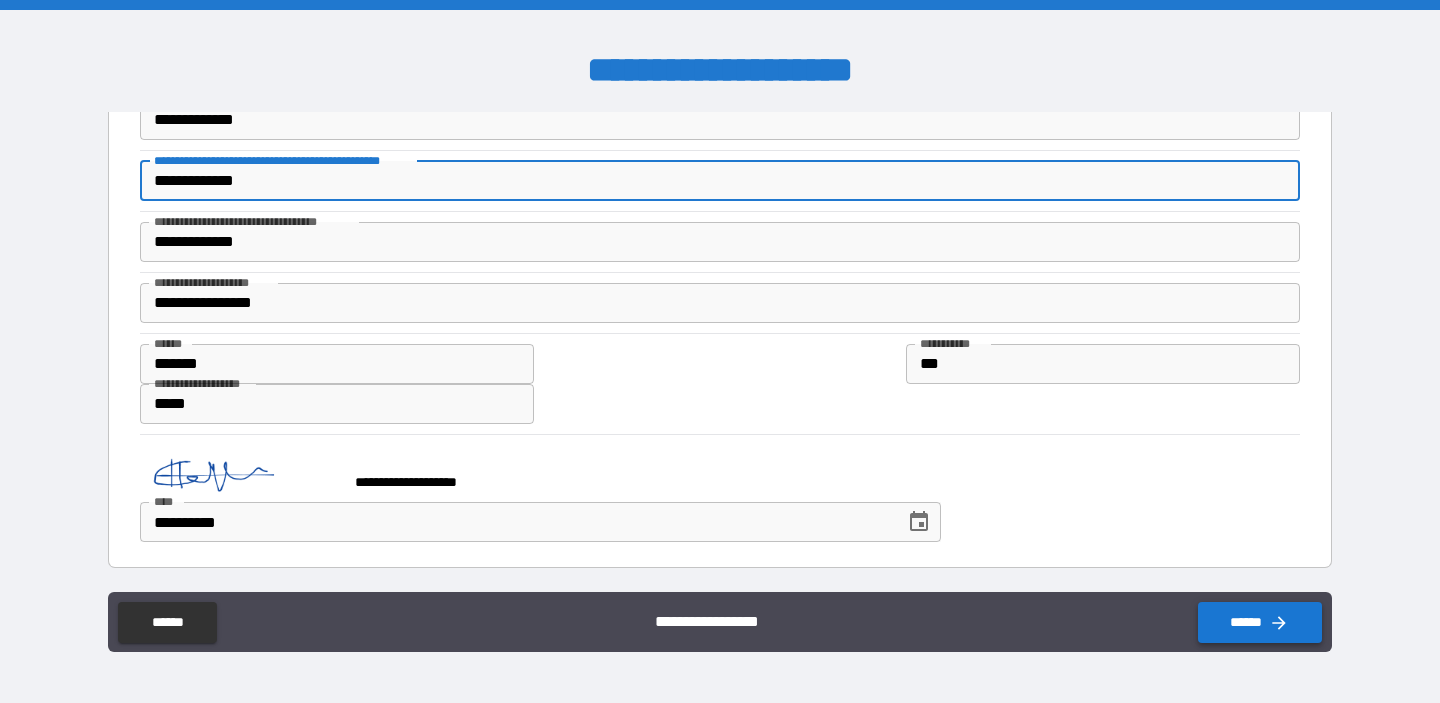 type on "**********" 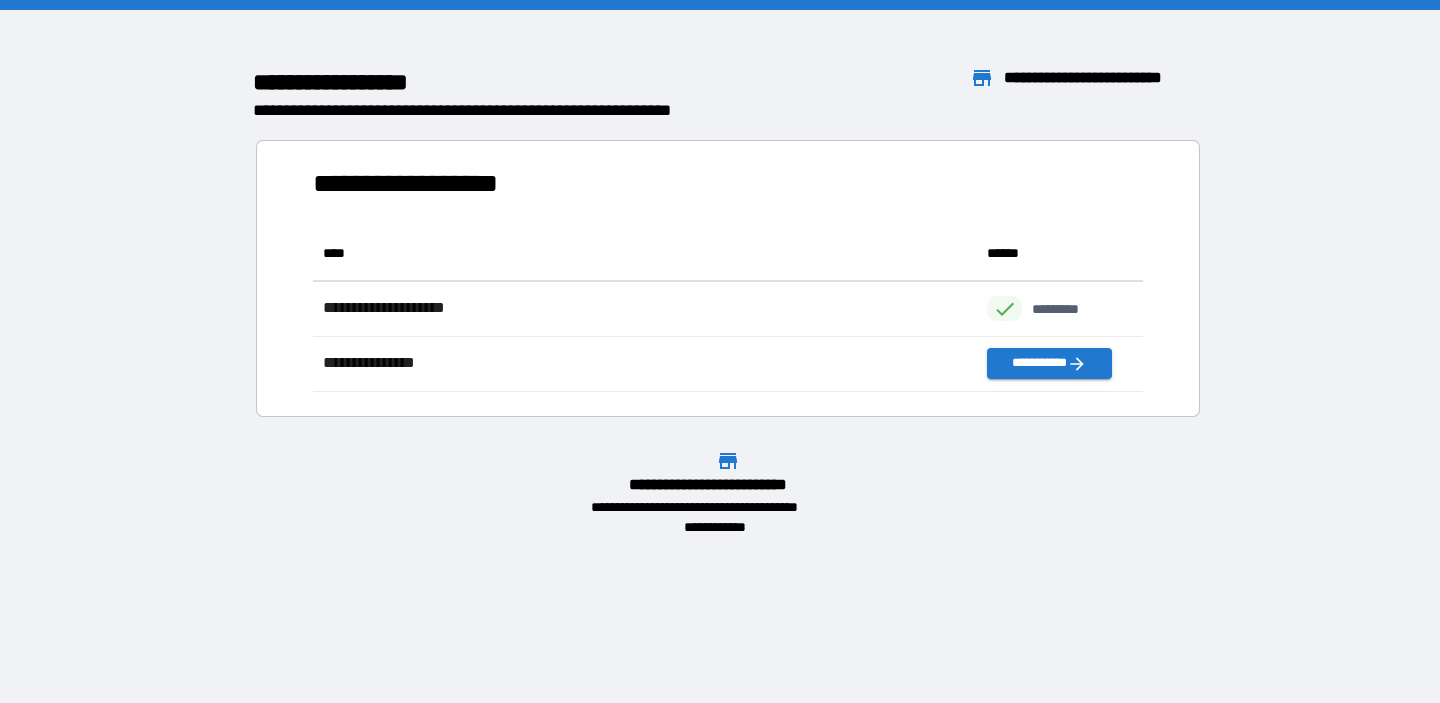 scroll, scrollTop: 1, scrollLeft: 1, axis: both 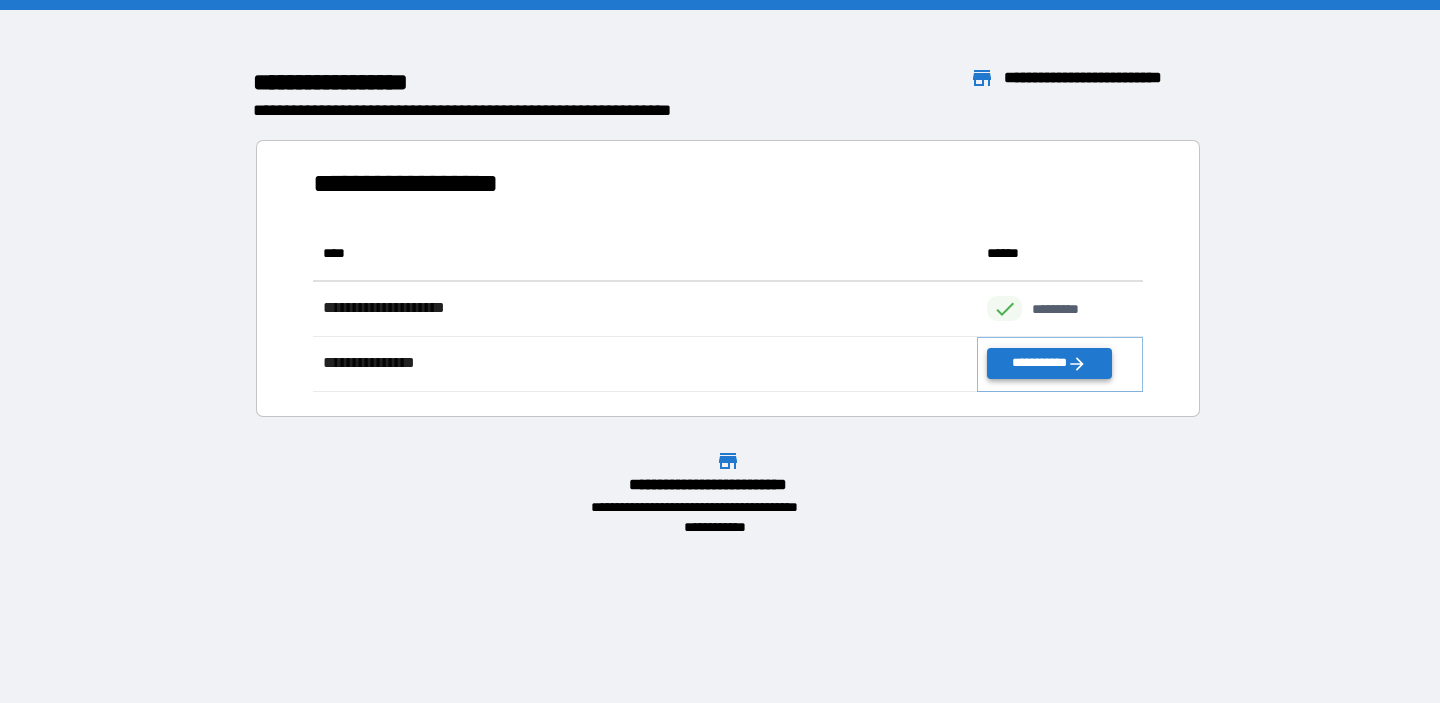 click on "**********" at bounding box center (1049, 363) 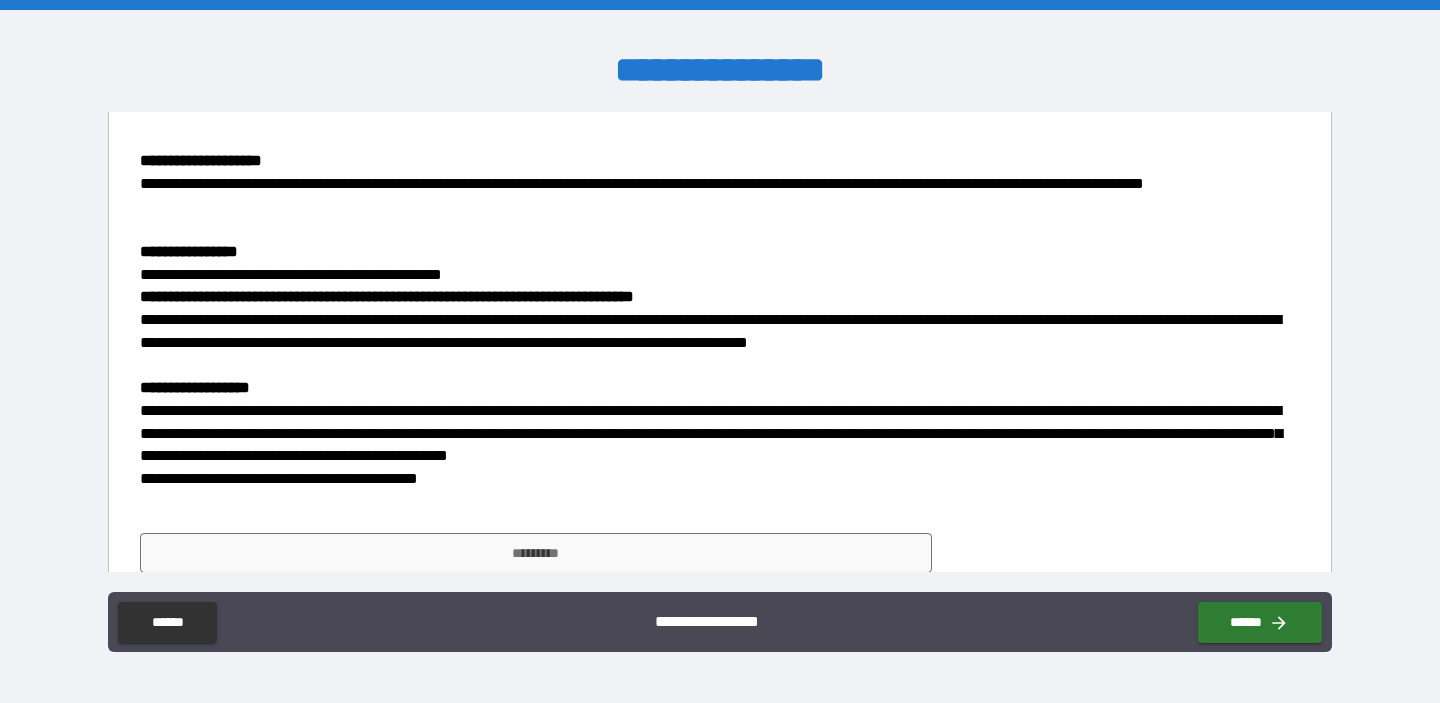 scroll, scrollTop: 1050, scrollLeft: 0, axis: vertical 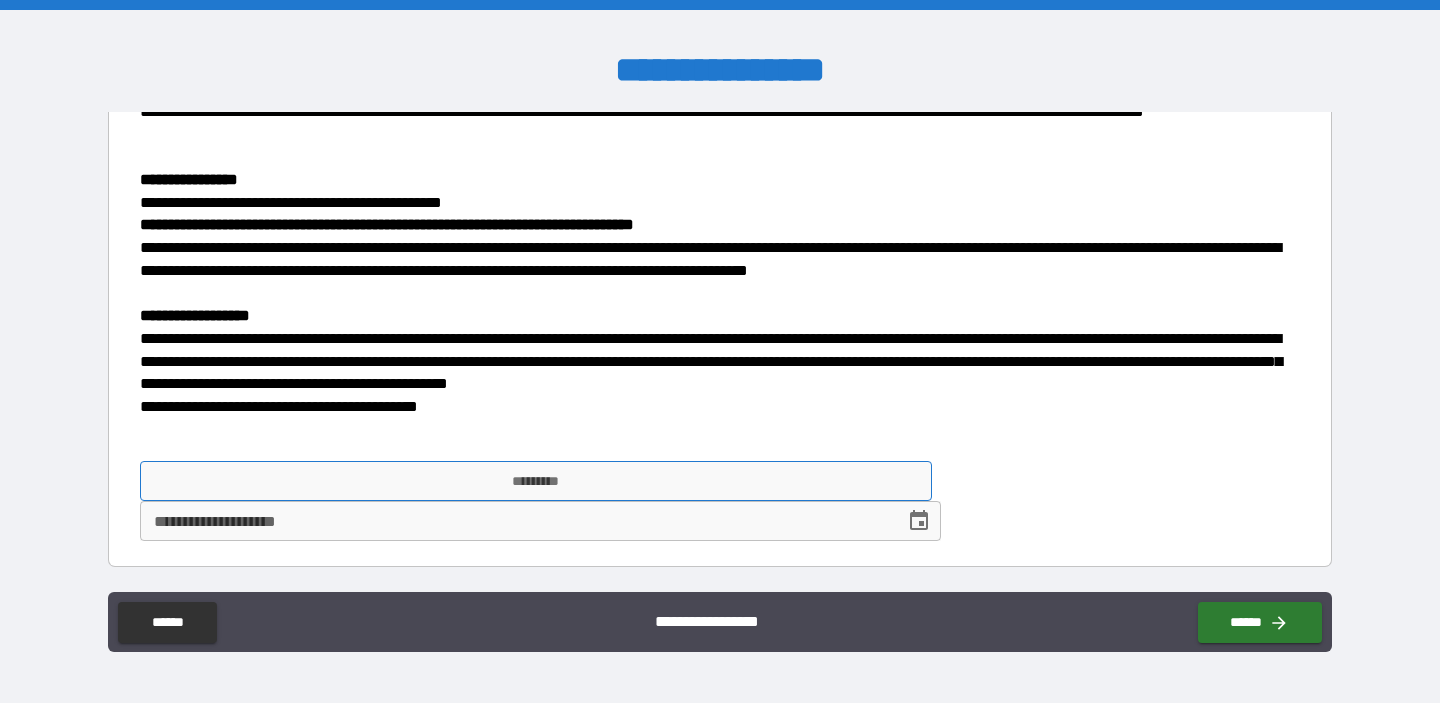 click on "*********" at bounding box center (536, 481) 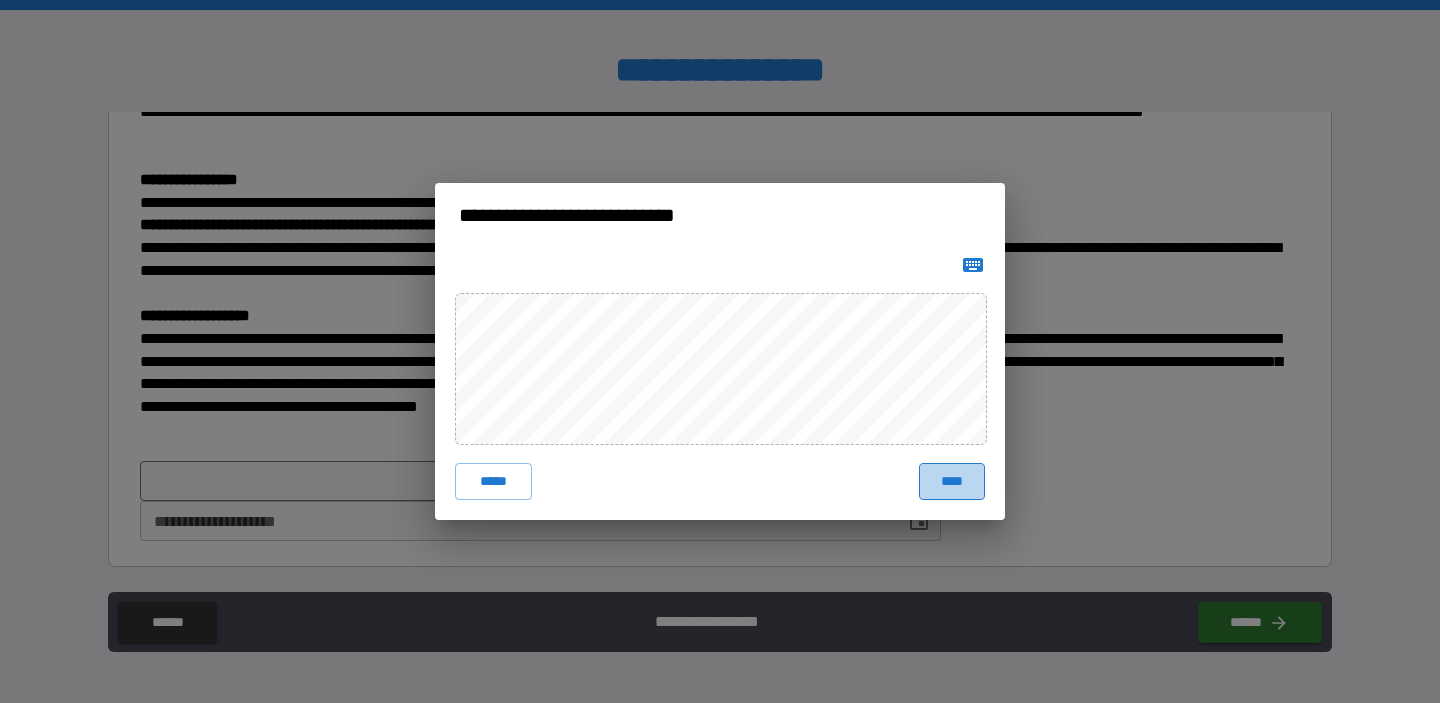click on "****" at bounding box center (952, 481) 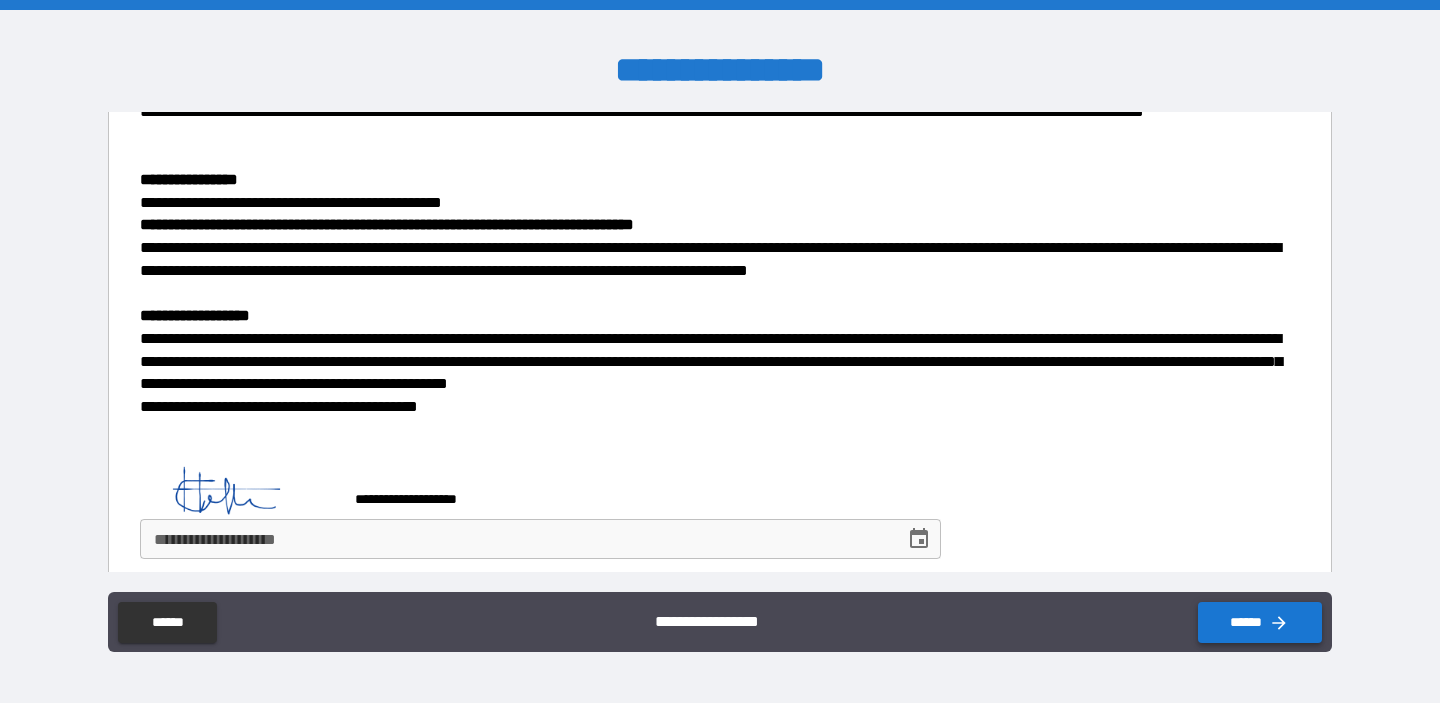click on "******" at bounding box center (1260, 622) 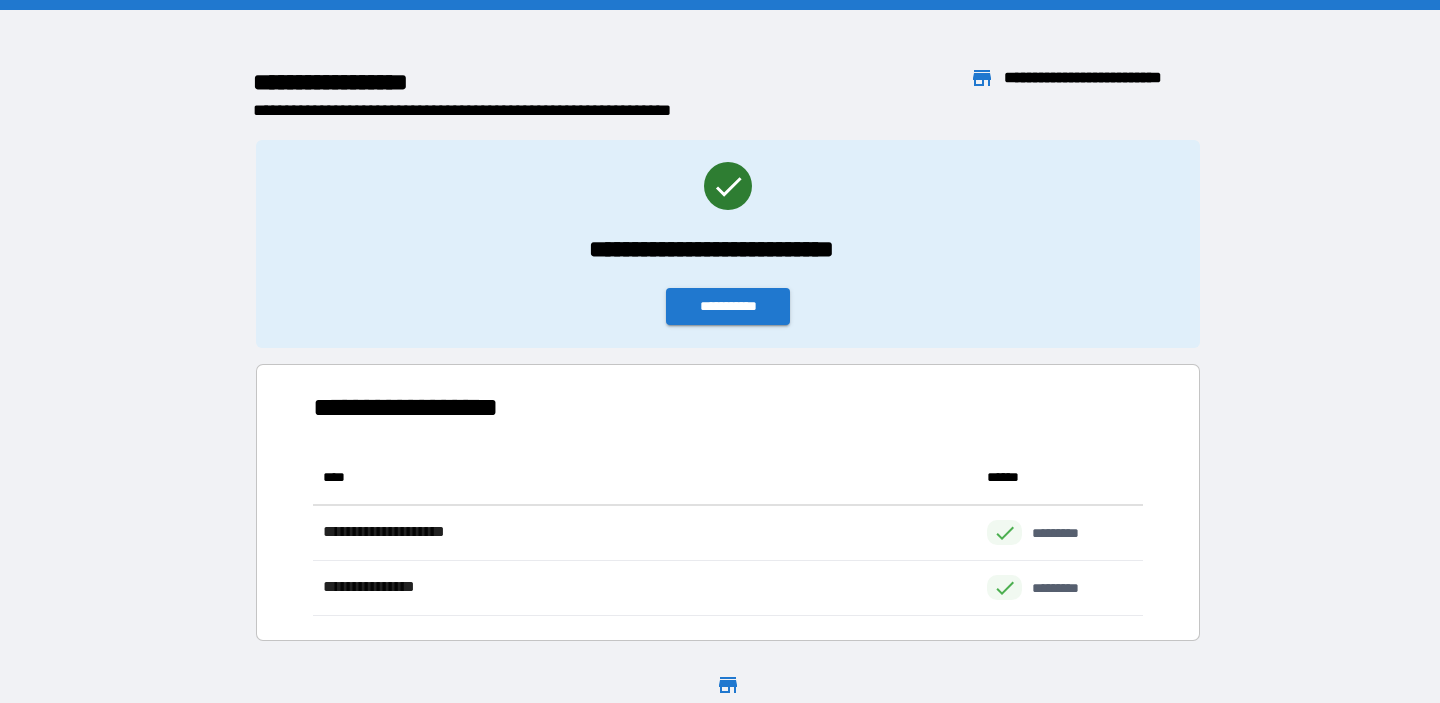 scroll, scrollTop: 1, scrollLeft: 1, axis: both 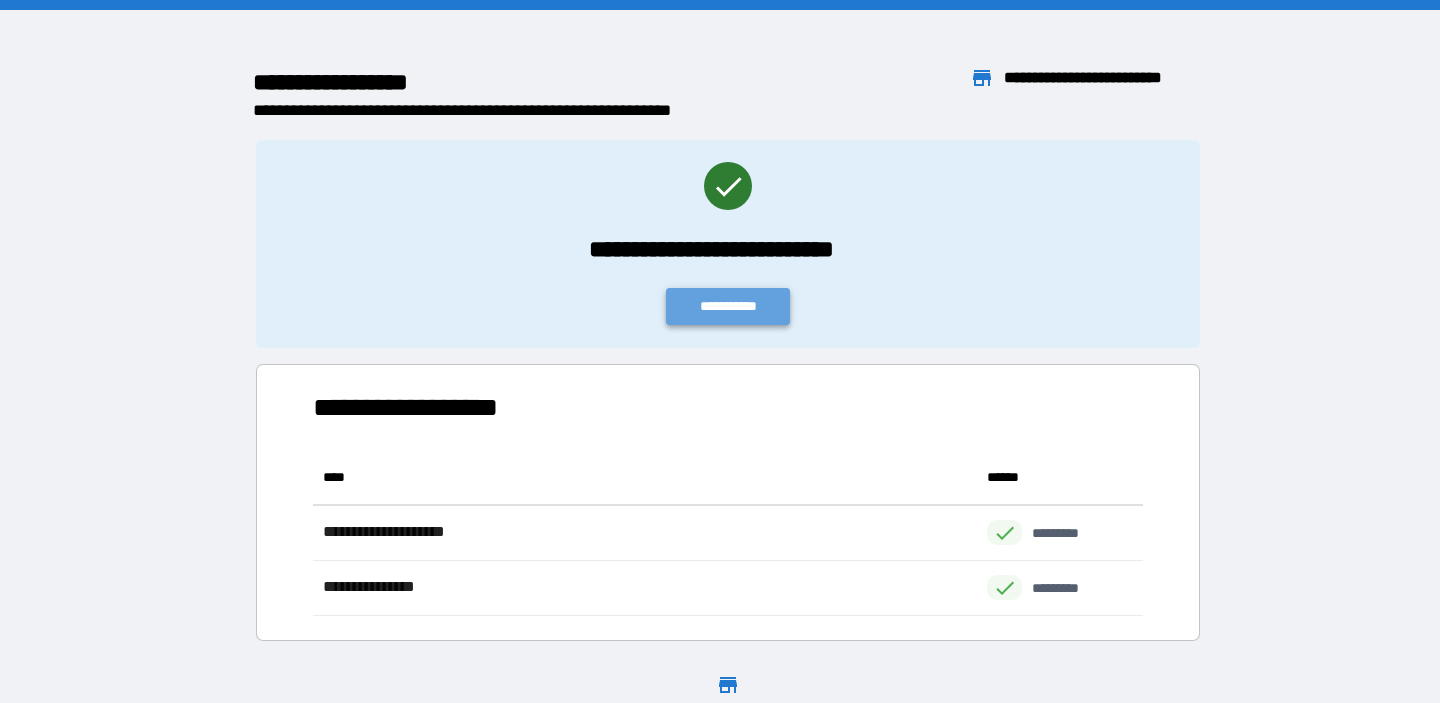 click on "**********" at bounding box center (728, 306) 